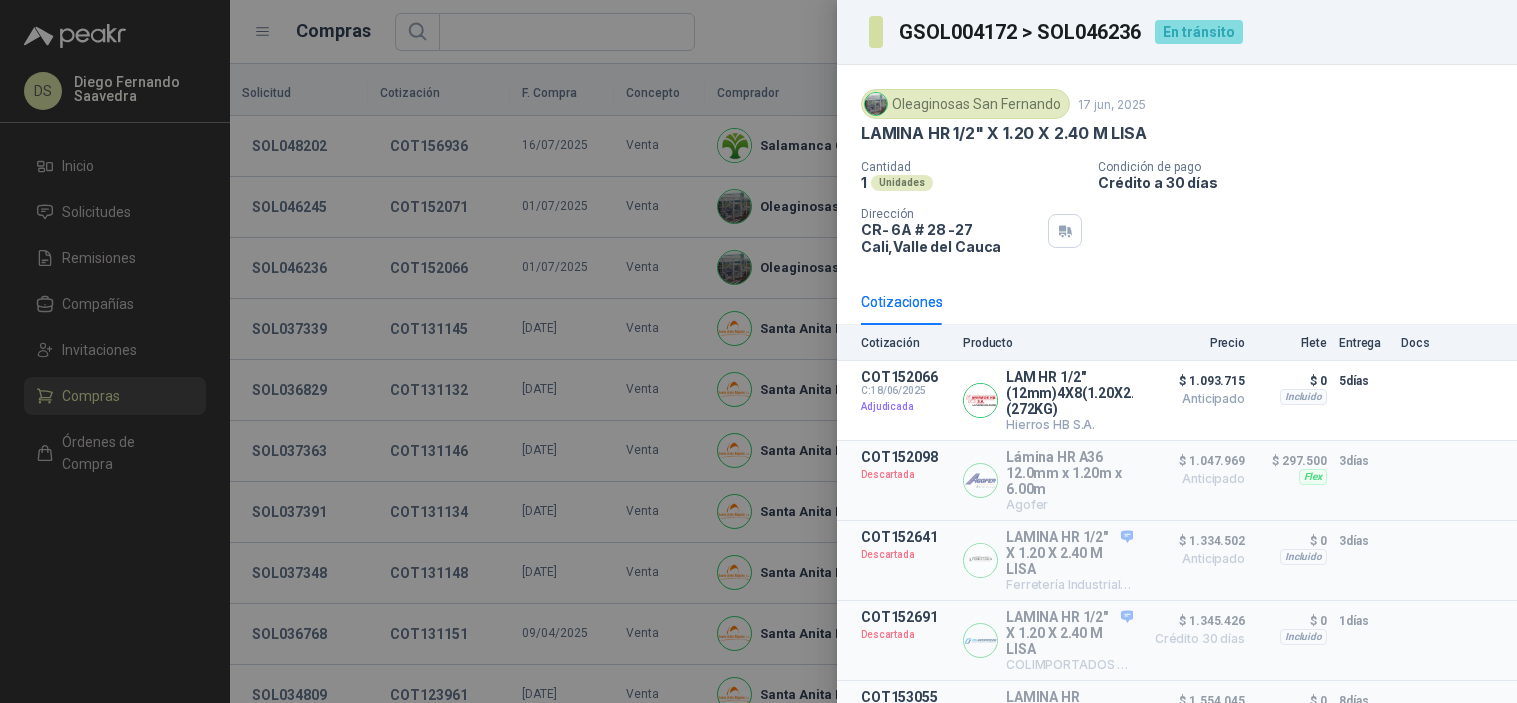 scroll, scrollTop: 0, scrollLeft: 0, axis: both 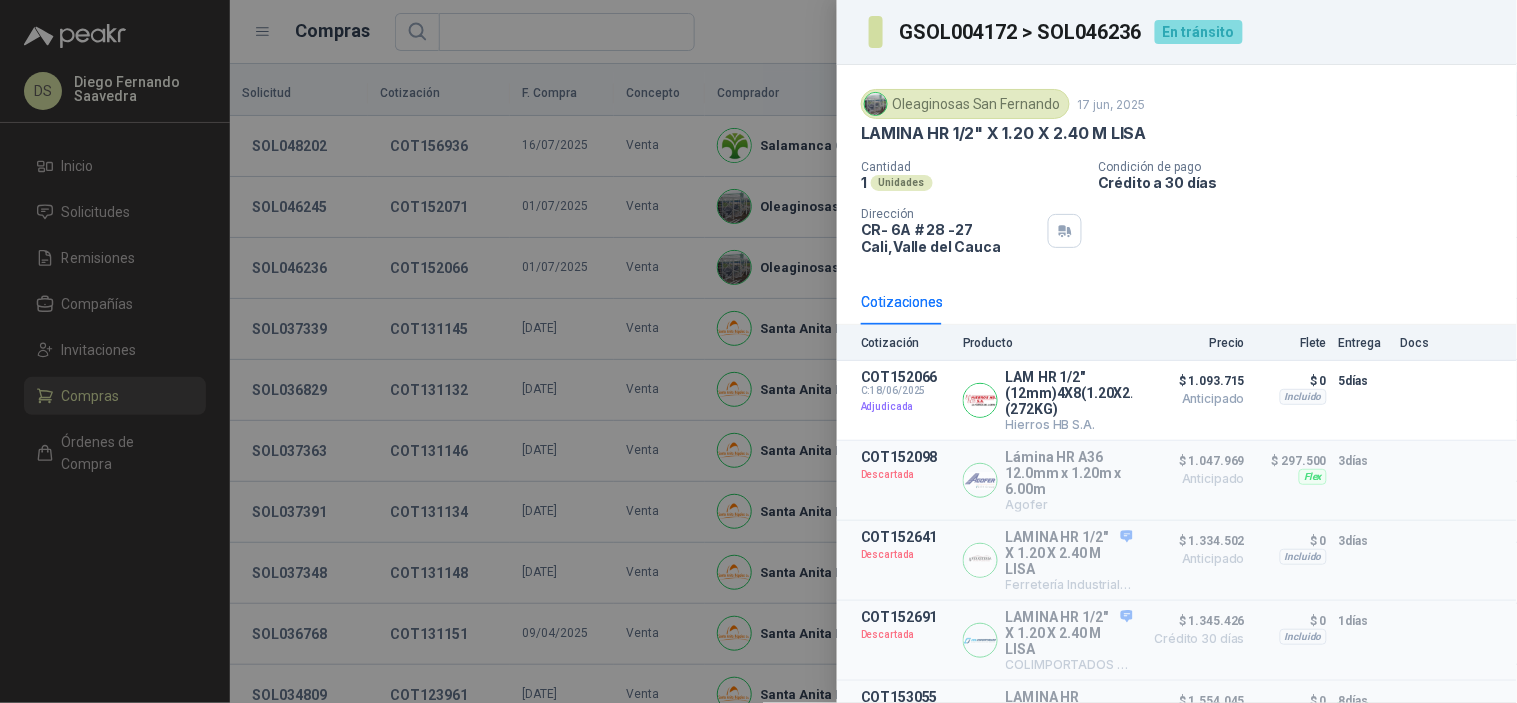 click at bounding box center [758, 351] 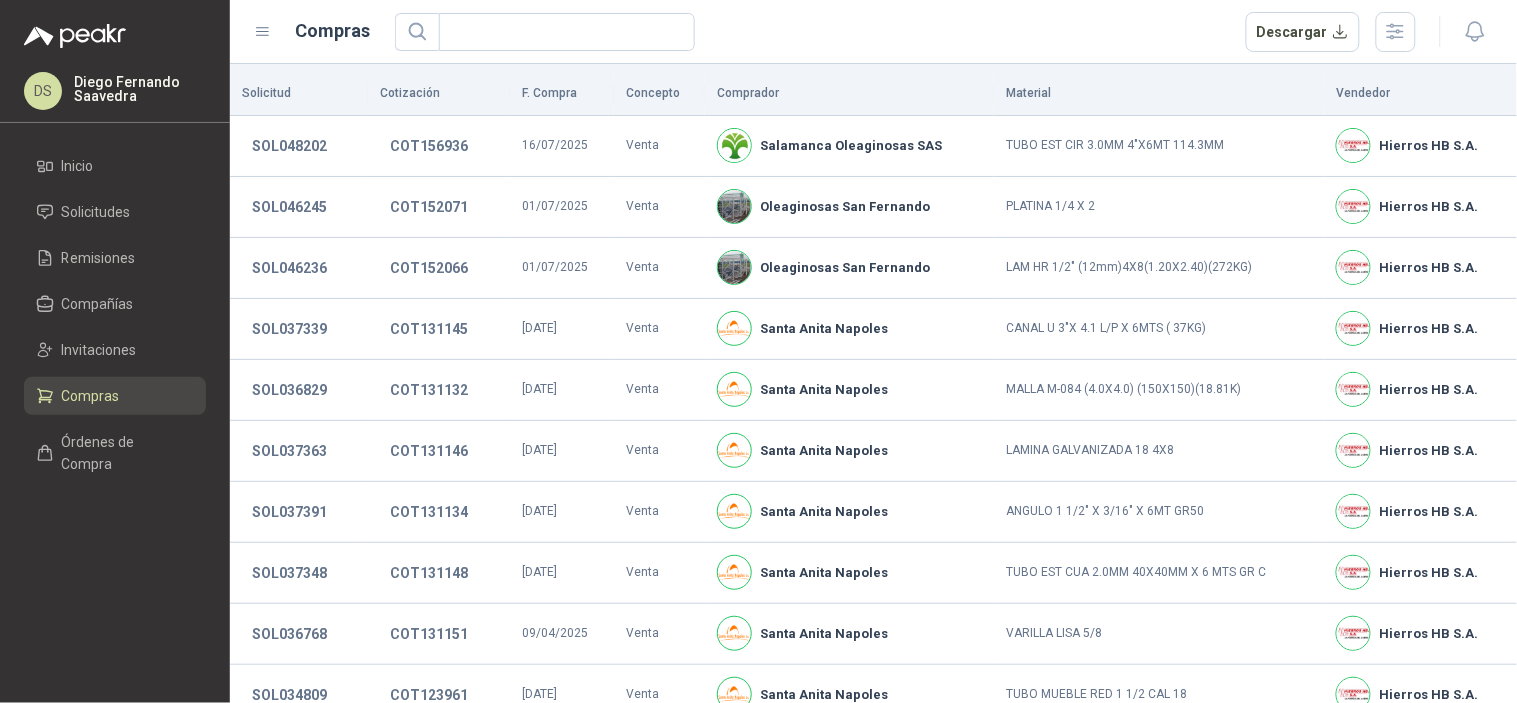 click on "Descargar" at bounding box center [1331, 32] 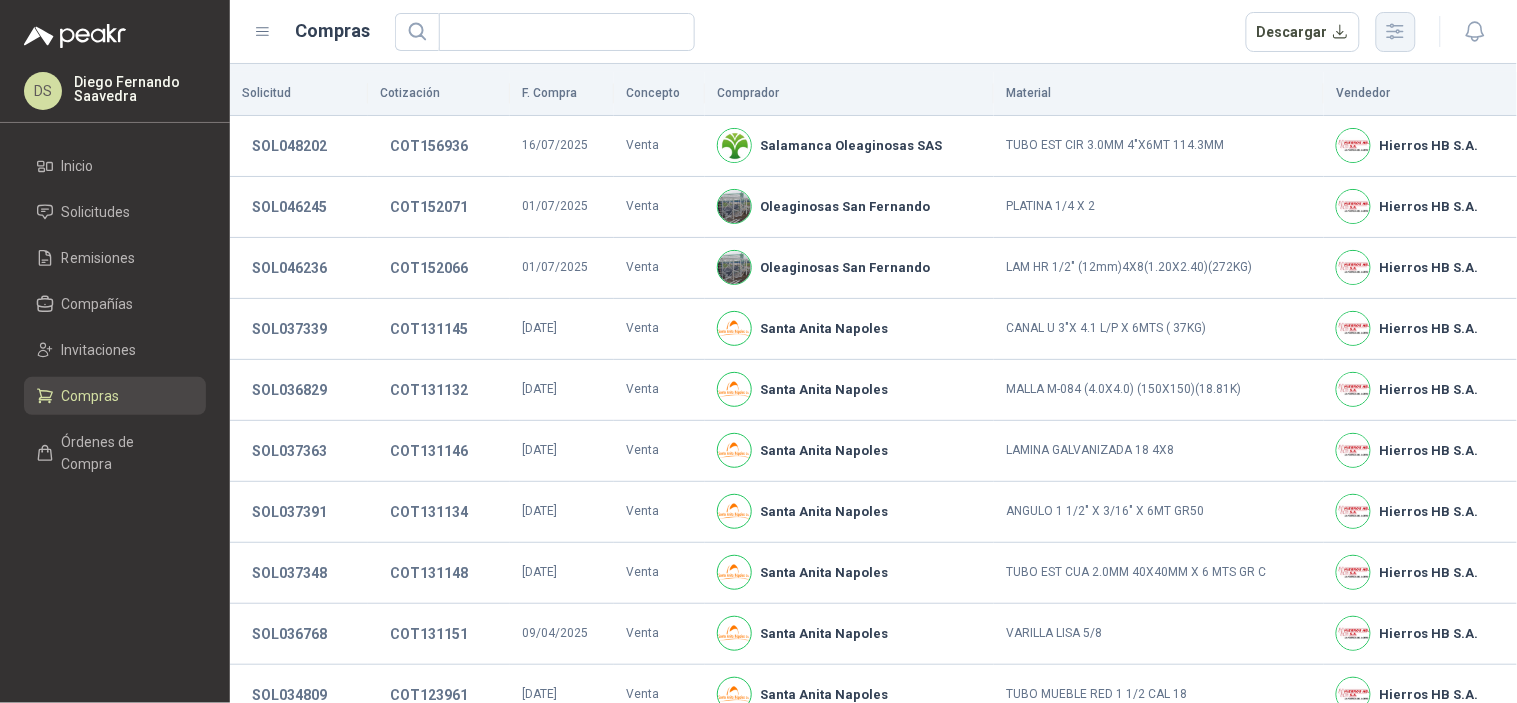 click 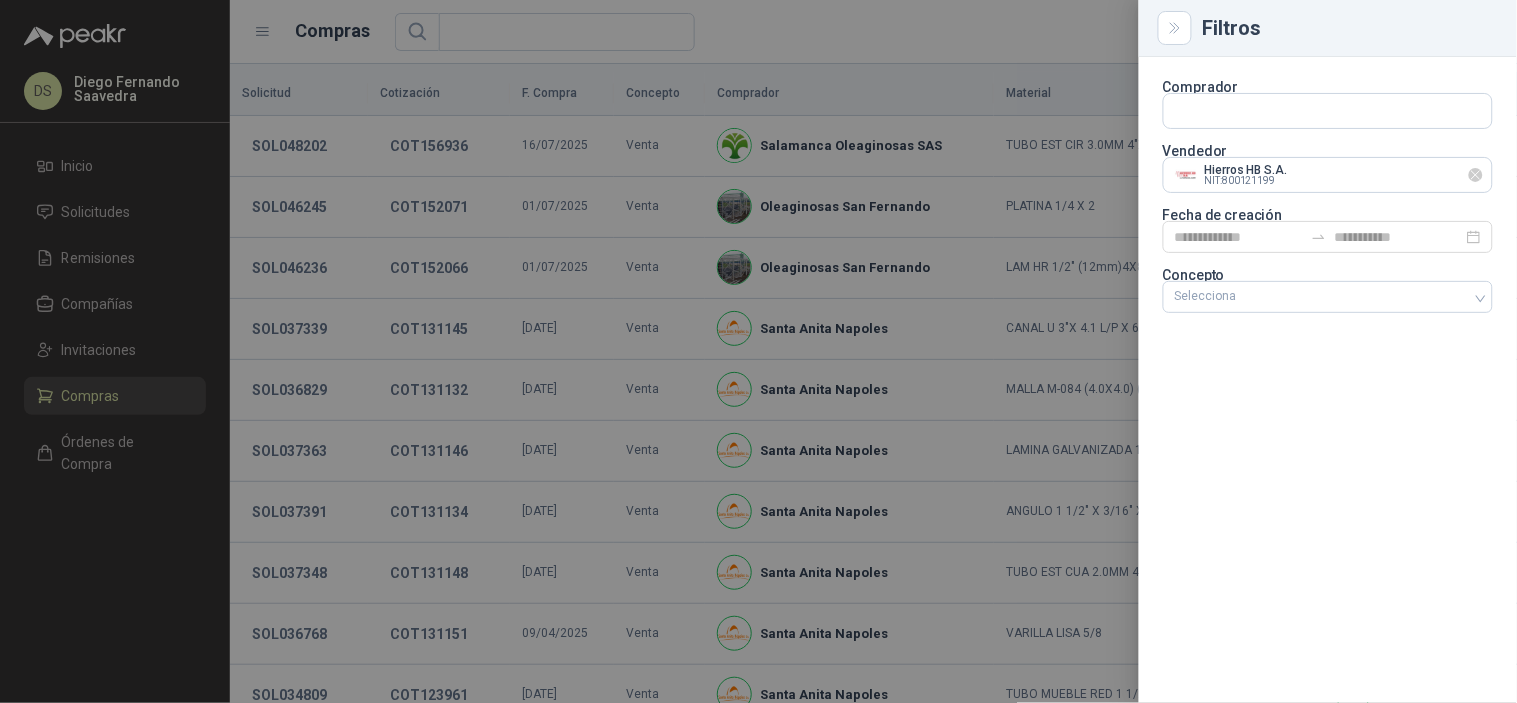 click 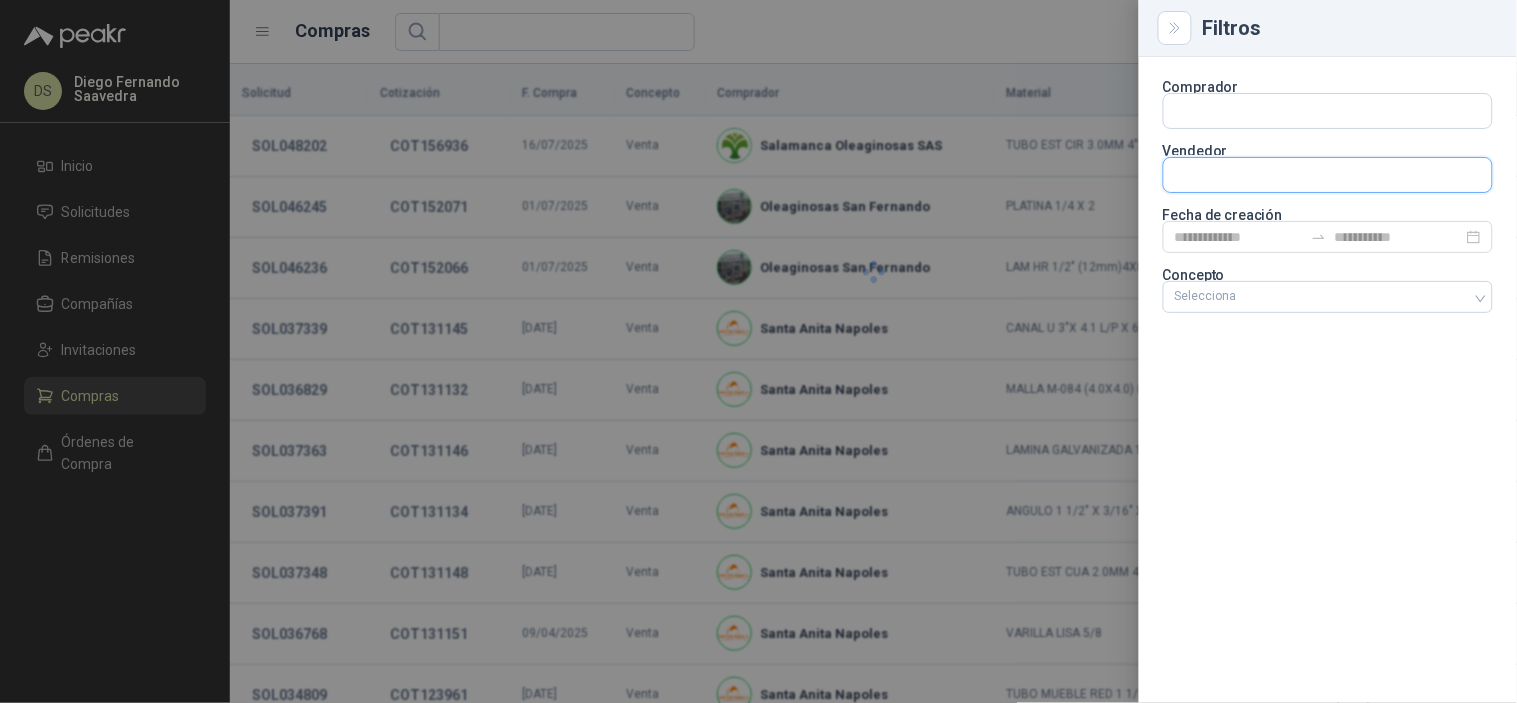 click at bounding box center [1328, 175] 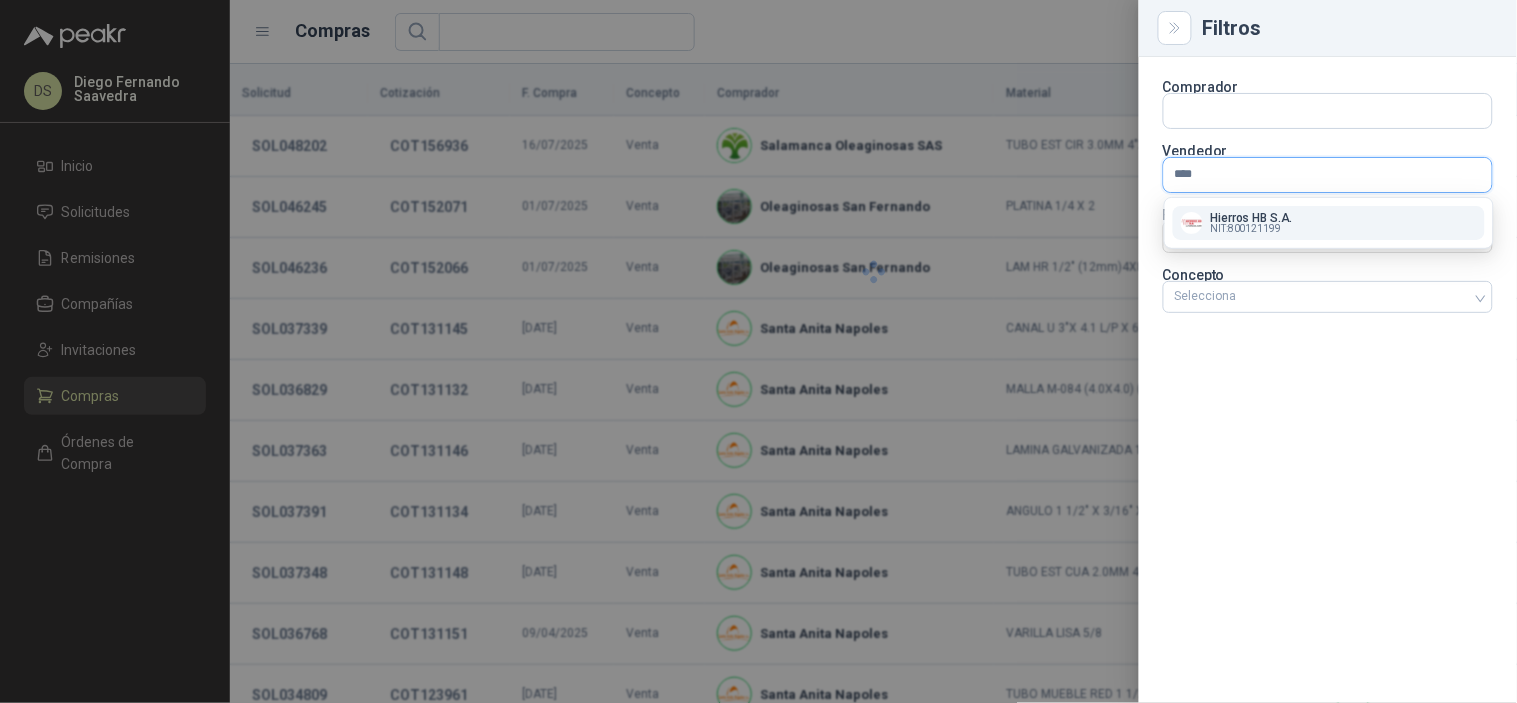 type on "*****" 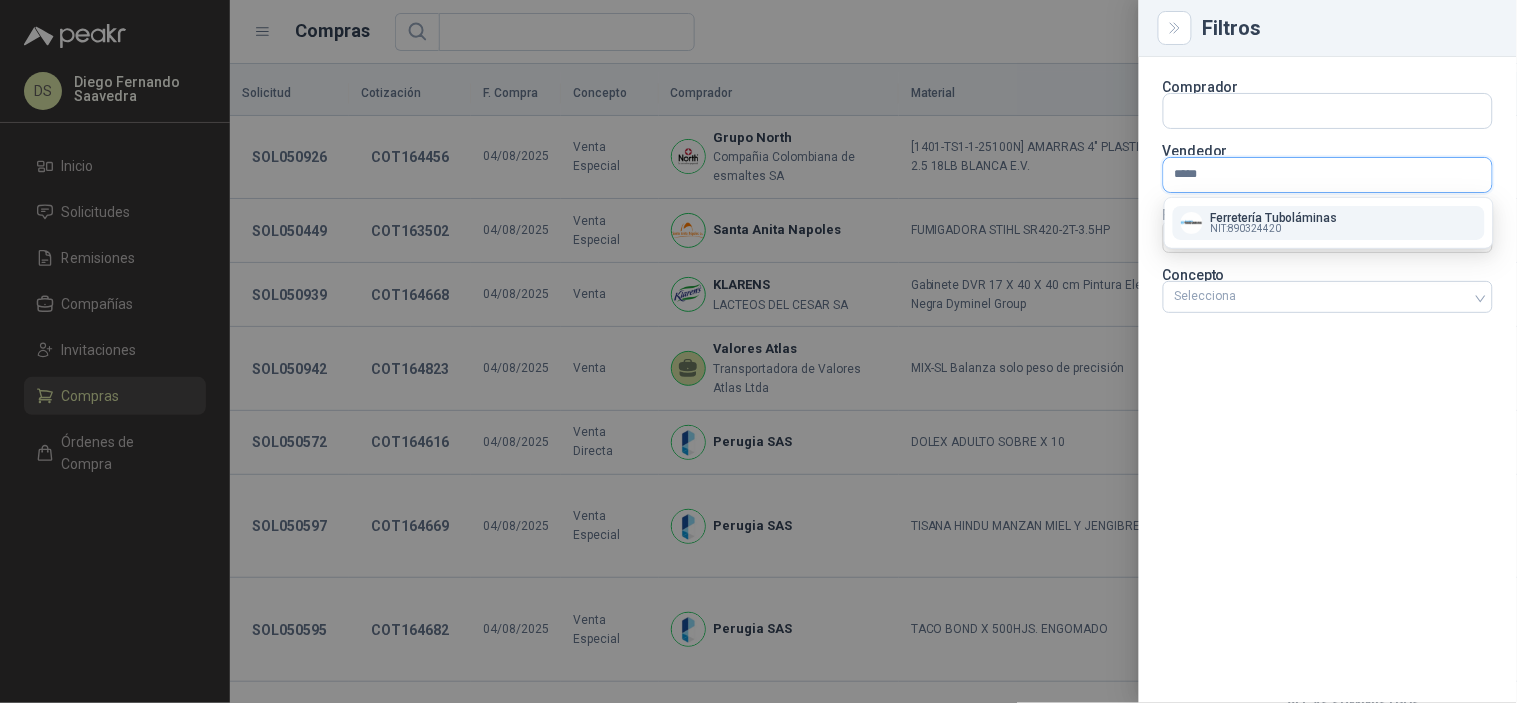 type 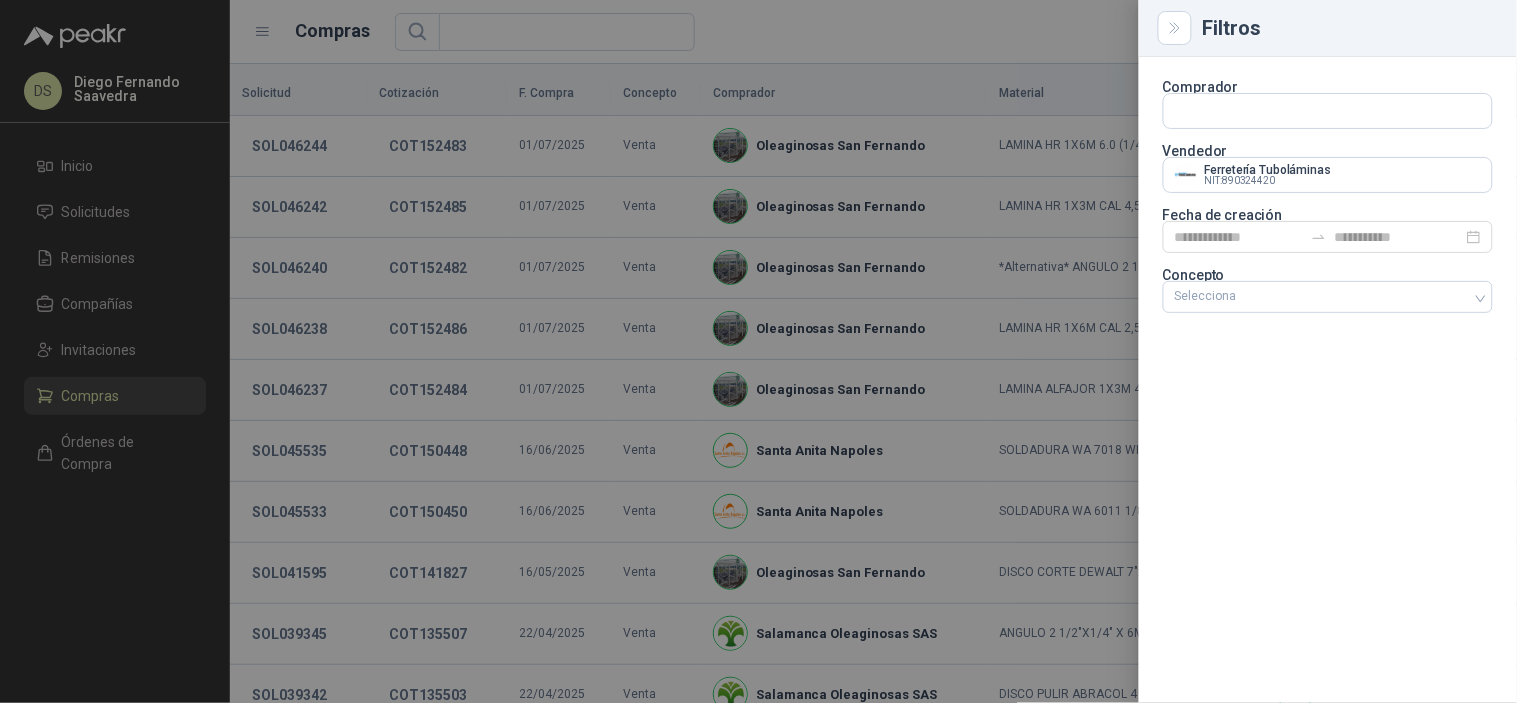 click at bounding box center (758, 351) 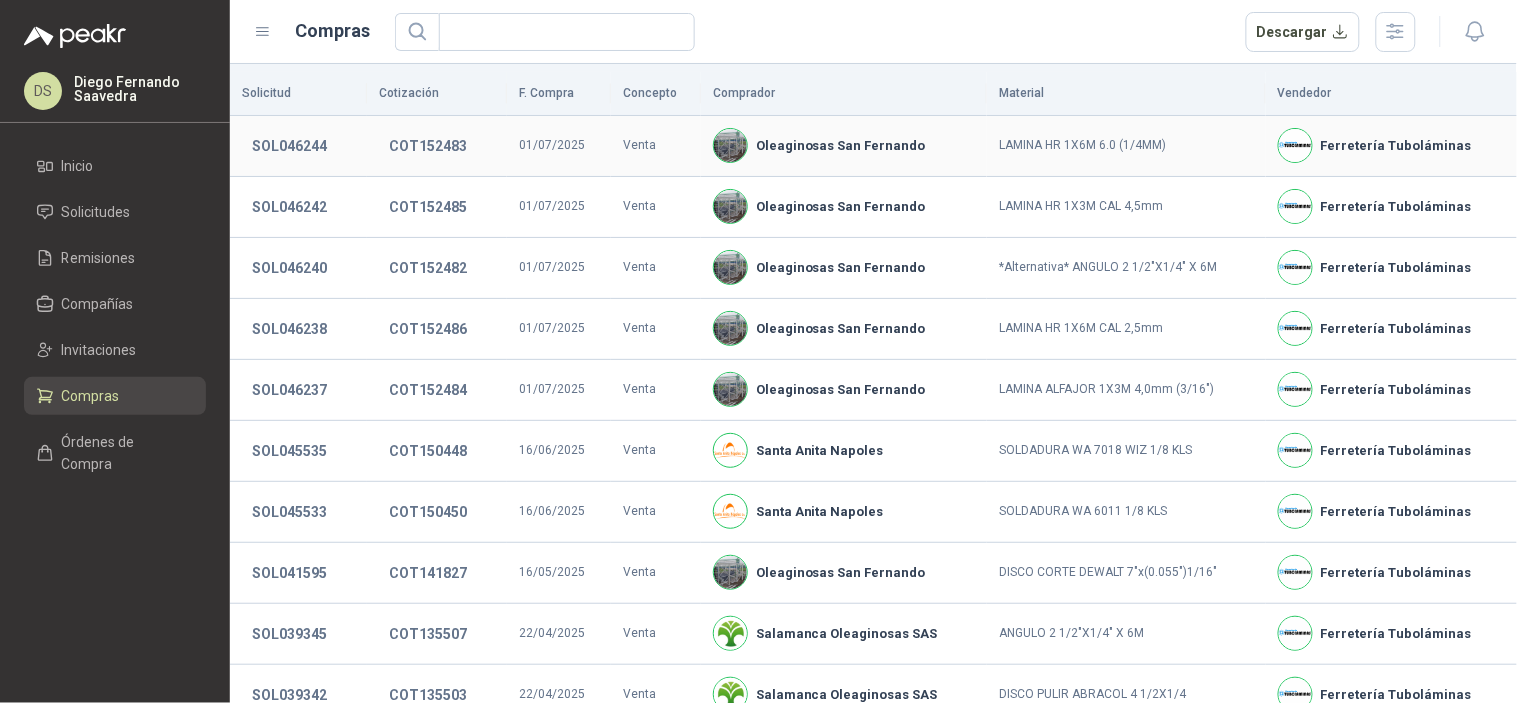 type 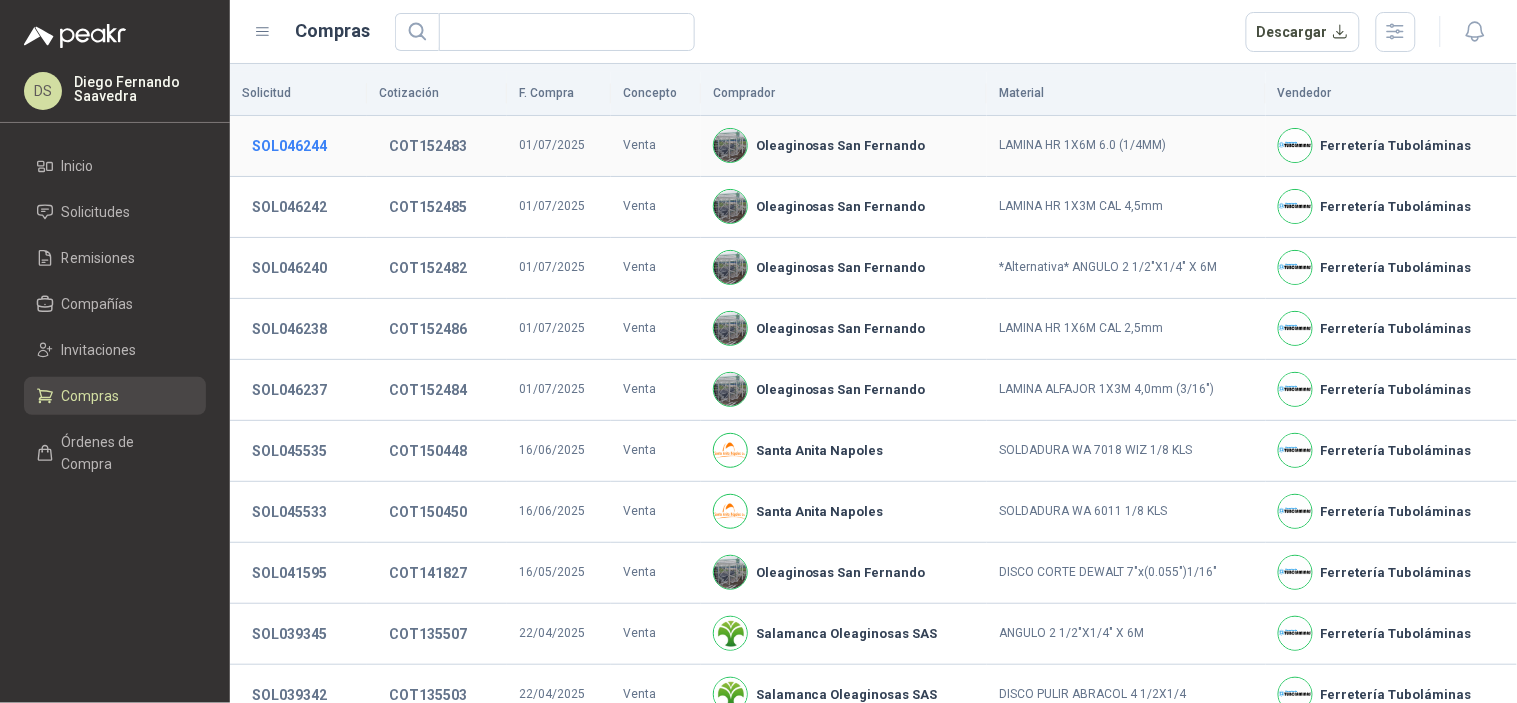 click on "SOL046244" at bounding box center (289, 146) 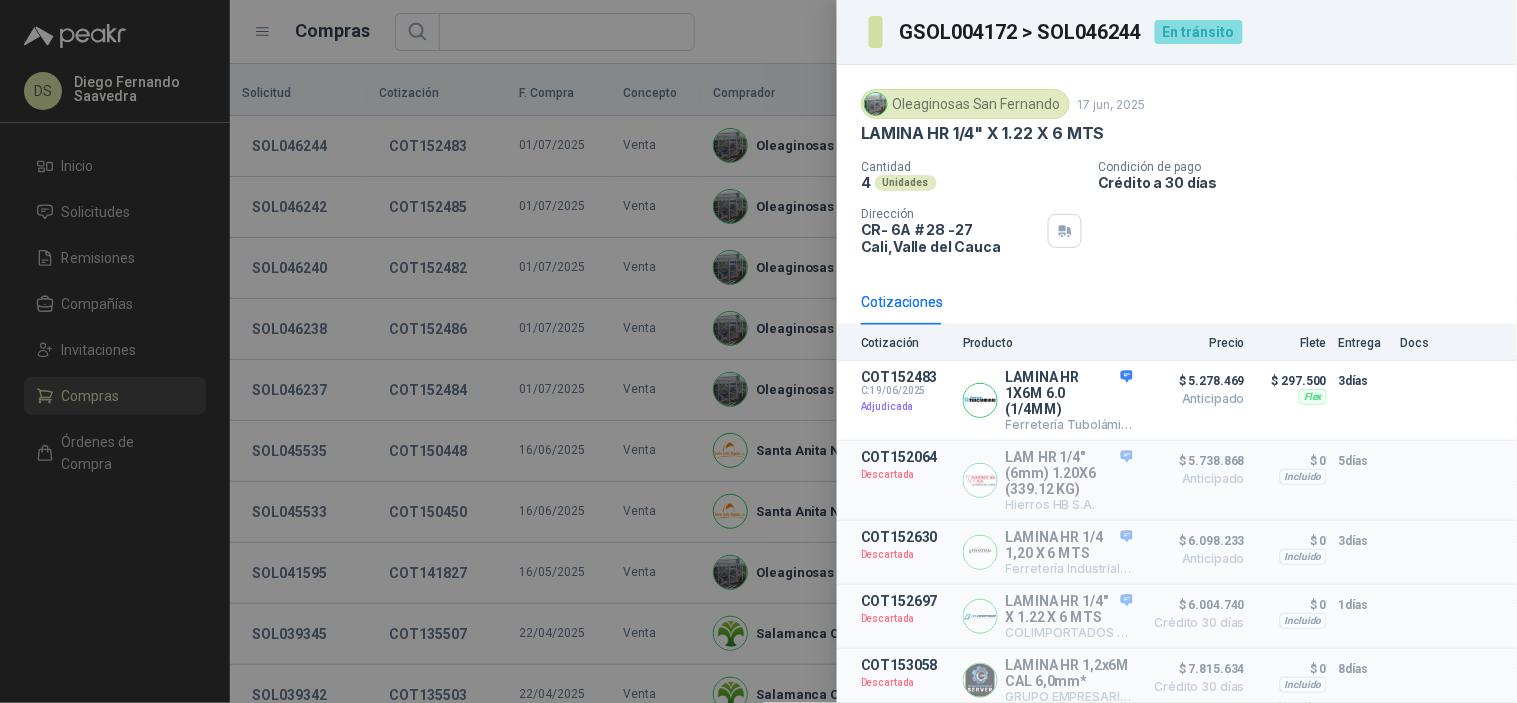 click on "GSOL004172 > SOL046244" at bounding box center (1021, 32) 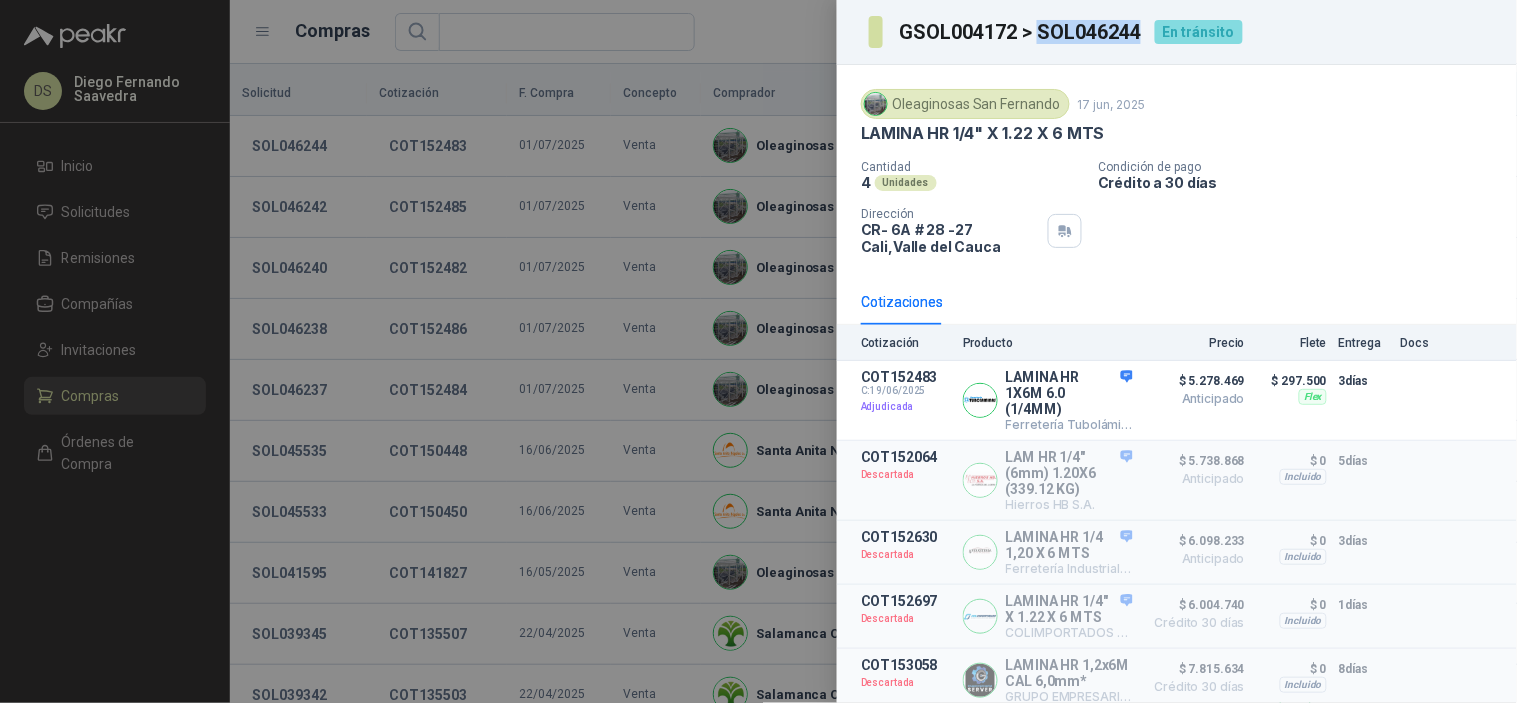 click on "GSOL004172 > SOL046244" at bounding box center (1021, 32) 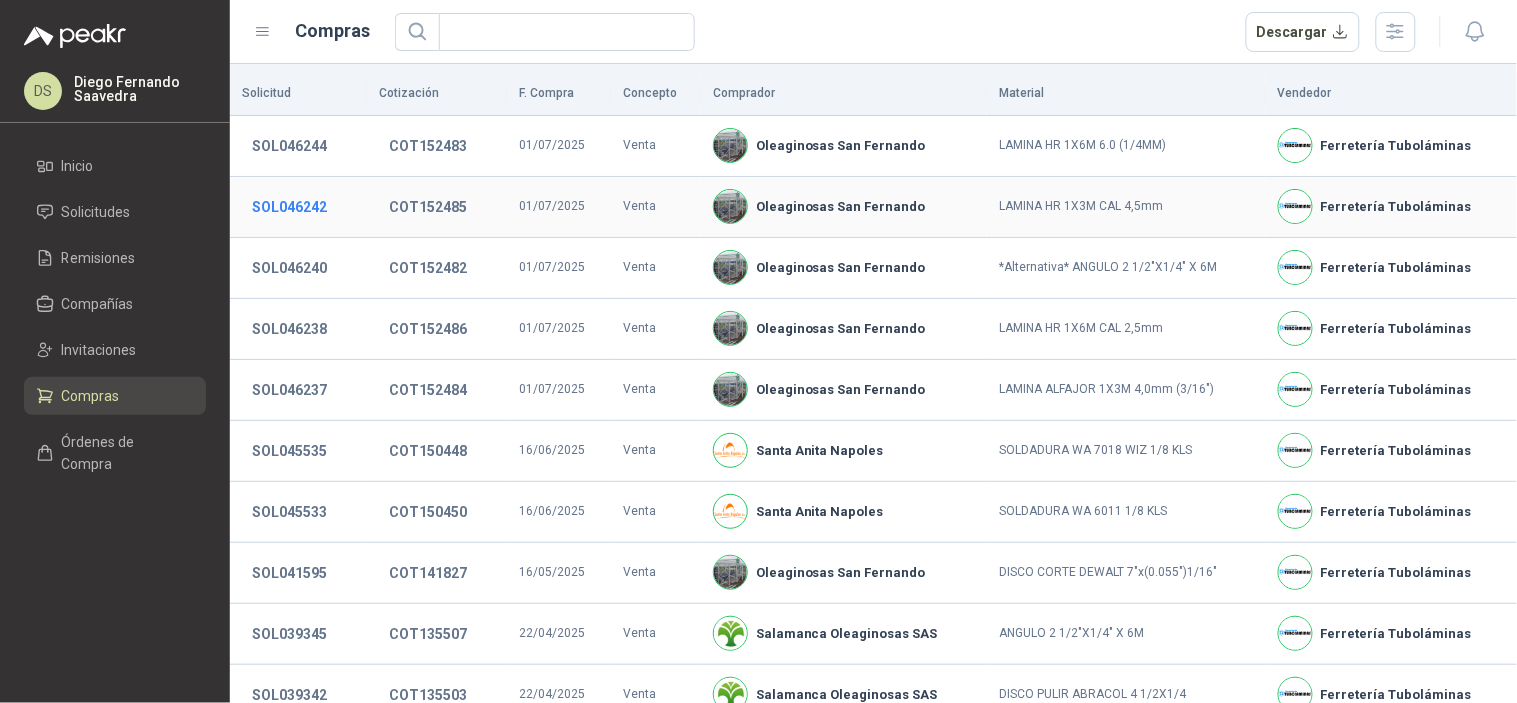 click on "SOL046242" at bounding box center (289, 207) 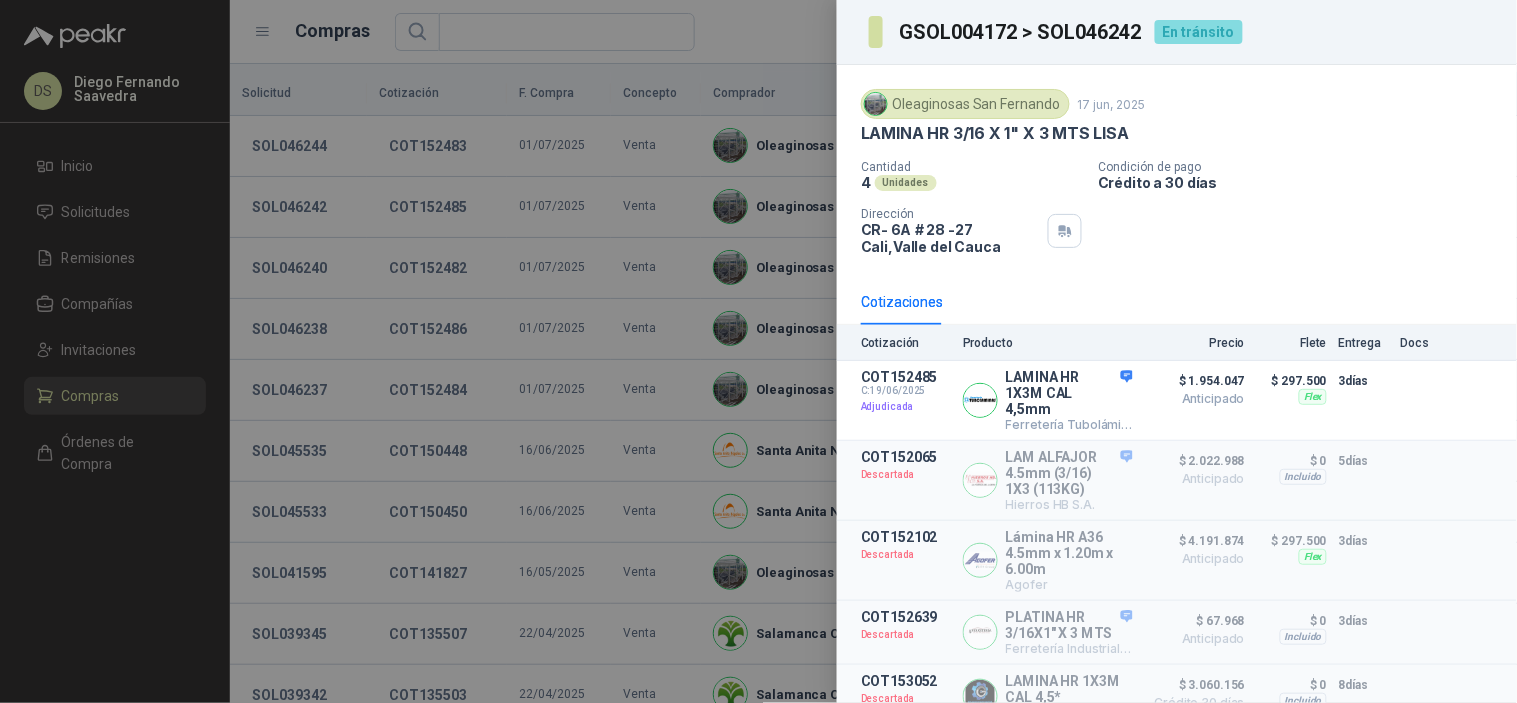 click on "GSOL004172 > SOL046242" at bounding box center [1021, 32] 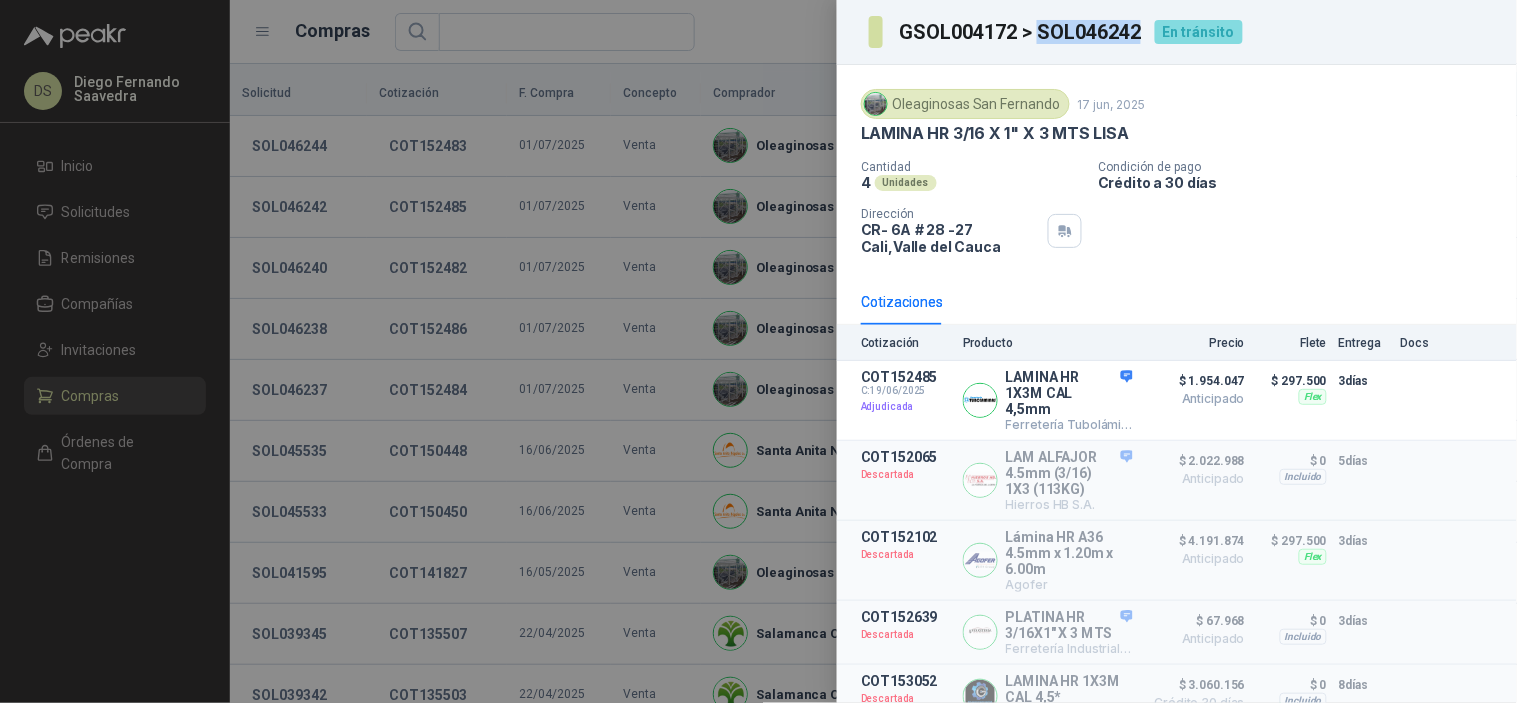 click on "GSOL004172 > SOL046242" at bounding box center (1021, 32) 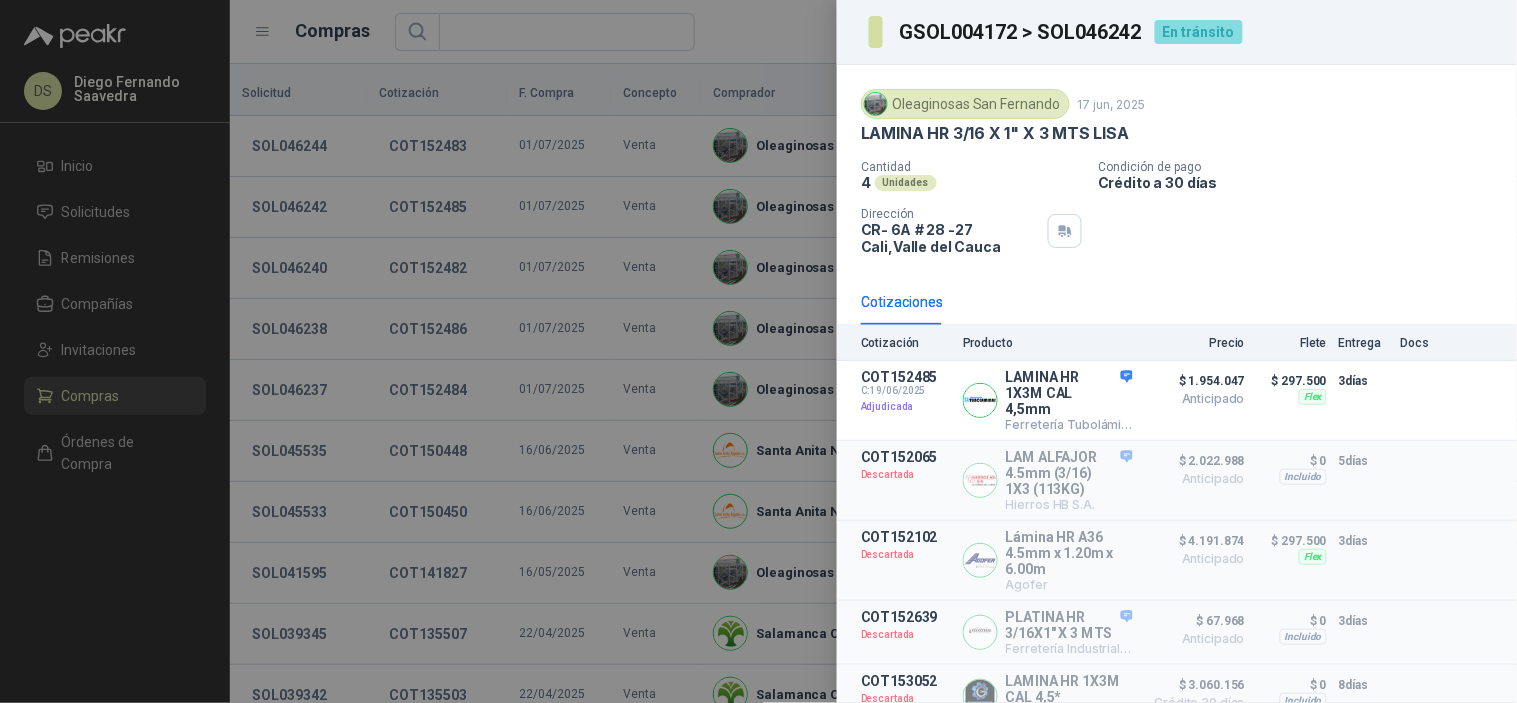 click at bounding box center (758, 351) 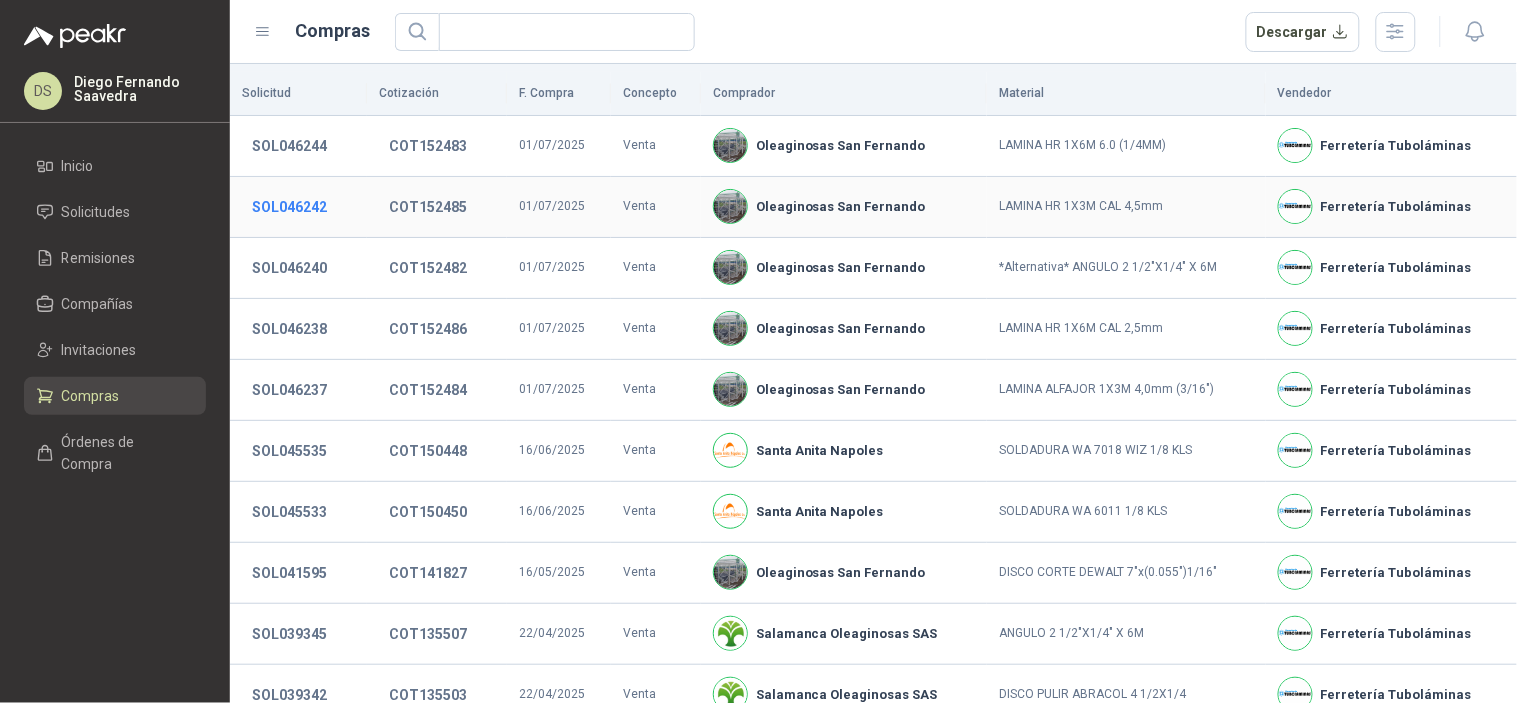 click on "SOL046242" at bounding box center (289, 207) 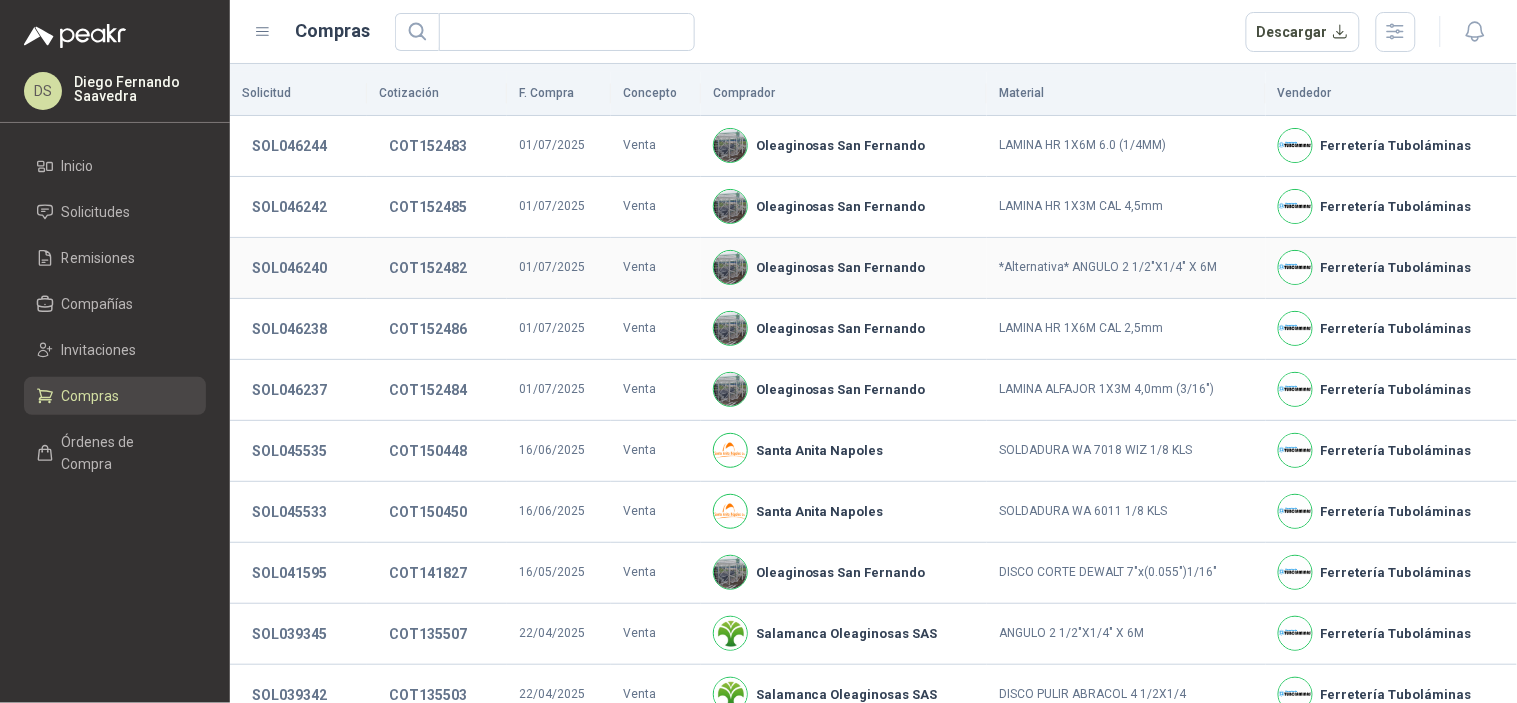 type 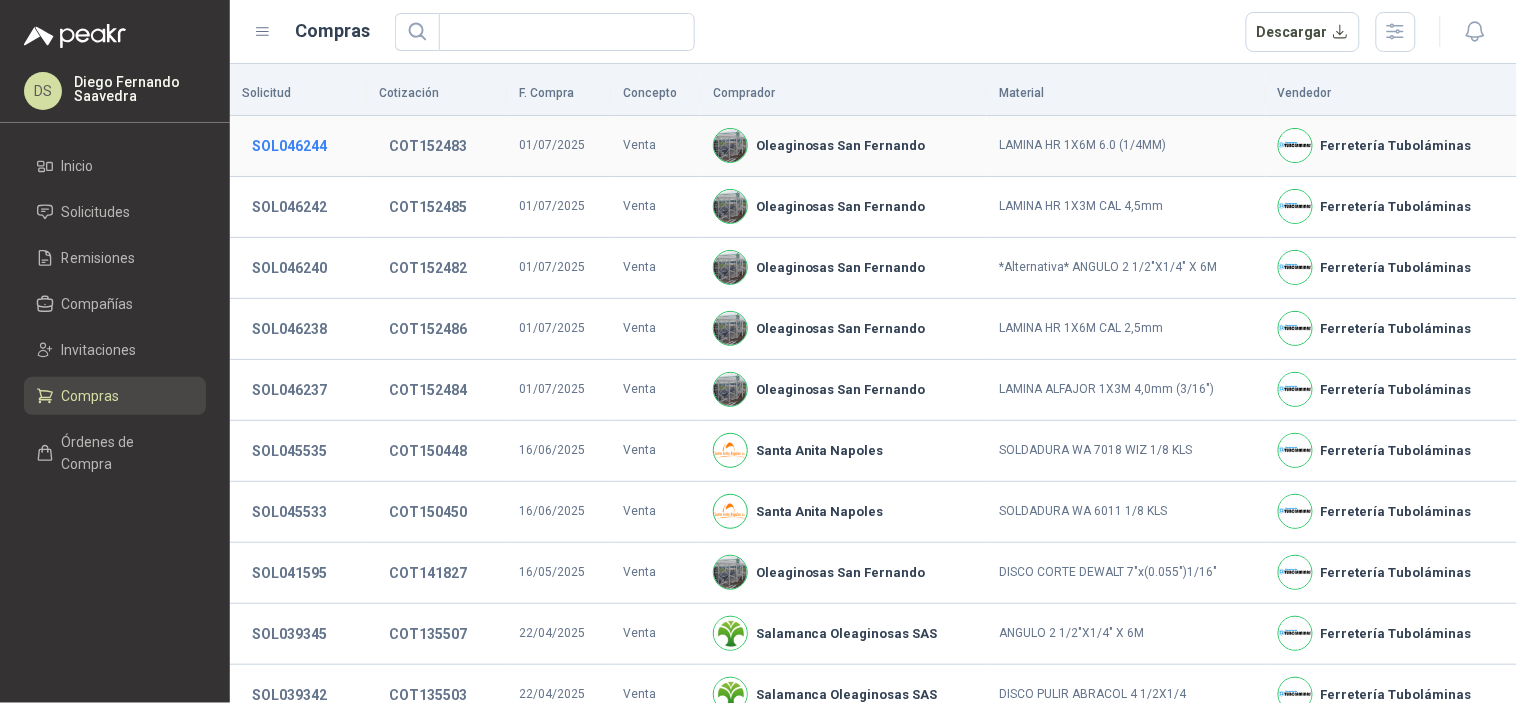 click on "SOL046244" at bounding box center (289, 146) 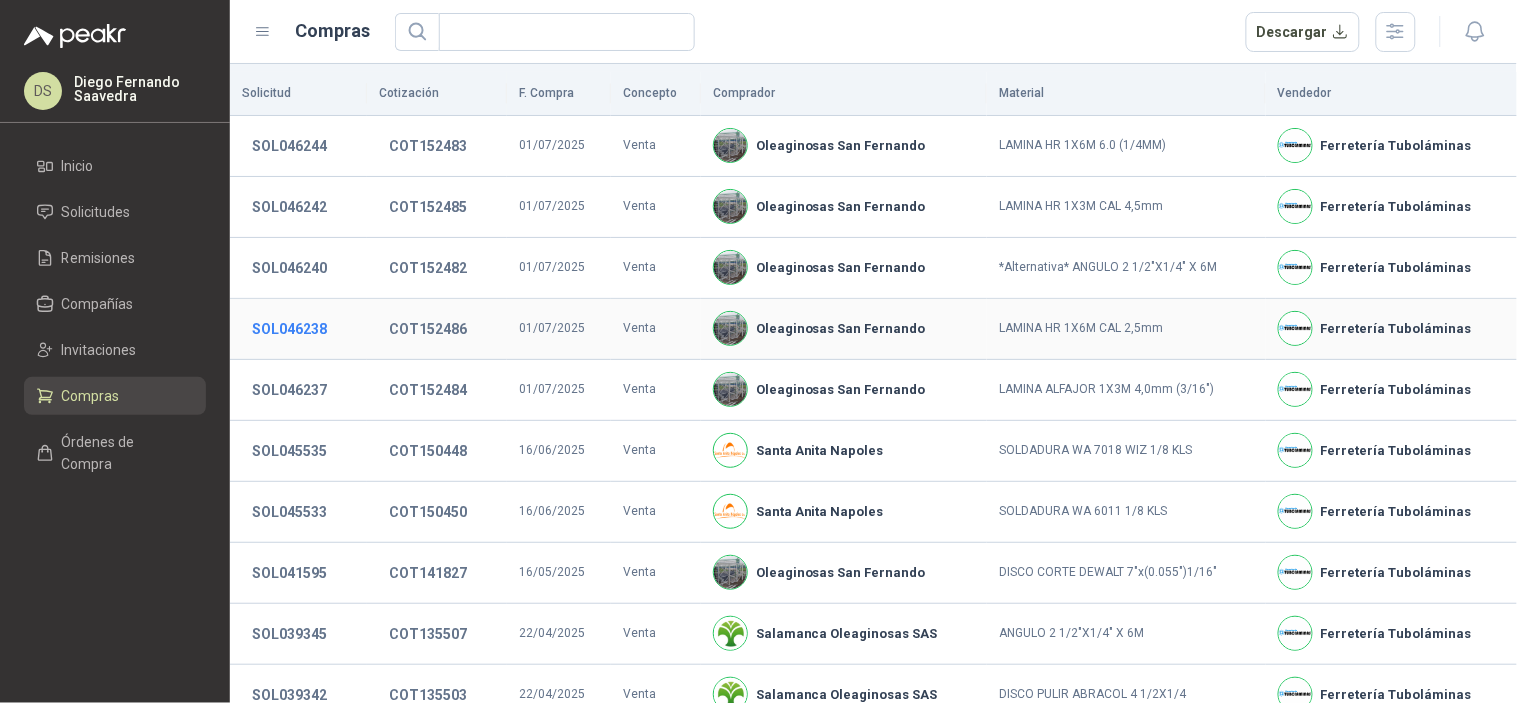 click on "SOL046238" at bounding box center (289, 329) 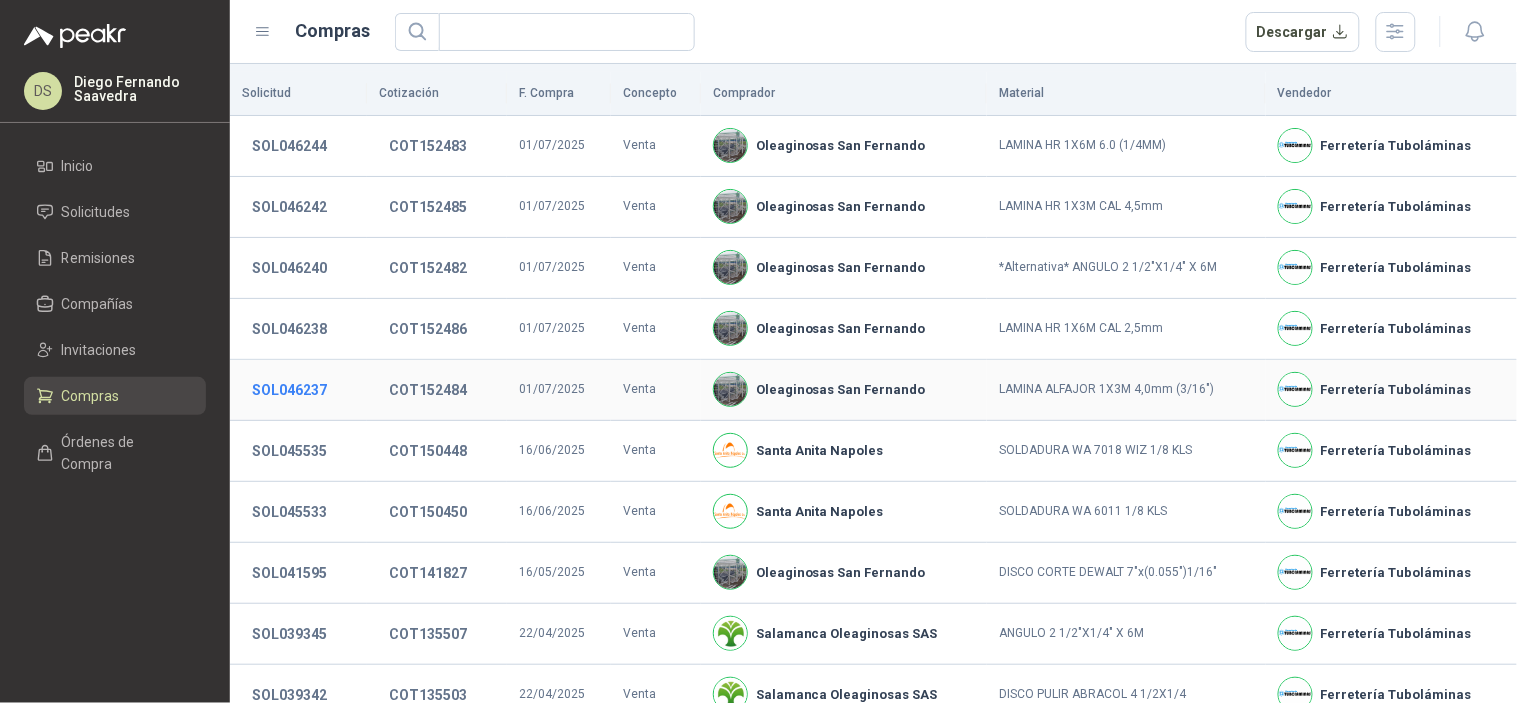 click on "SOL046237" at bounding box center (289, 390) 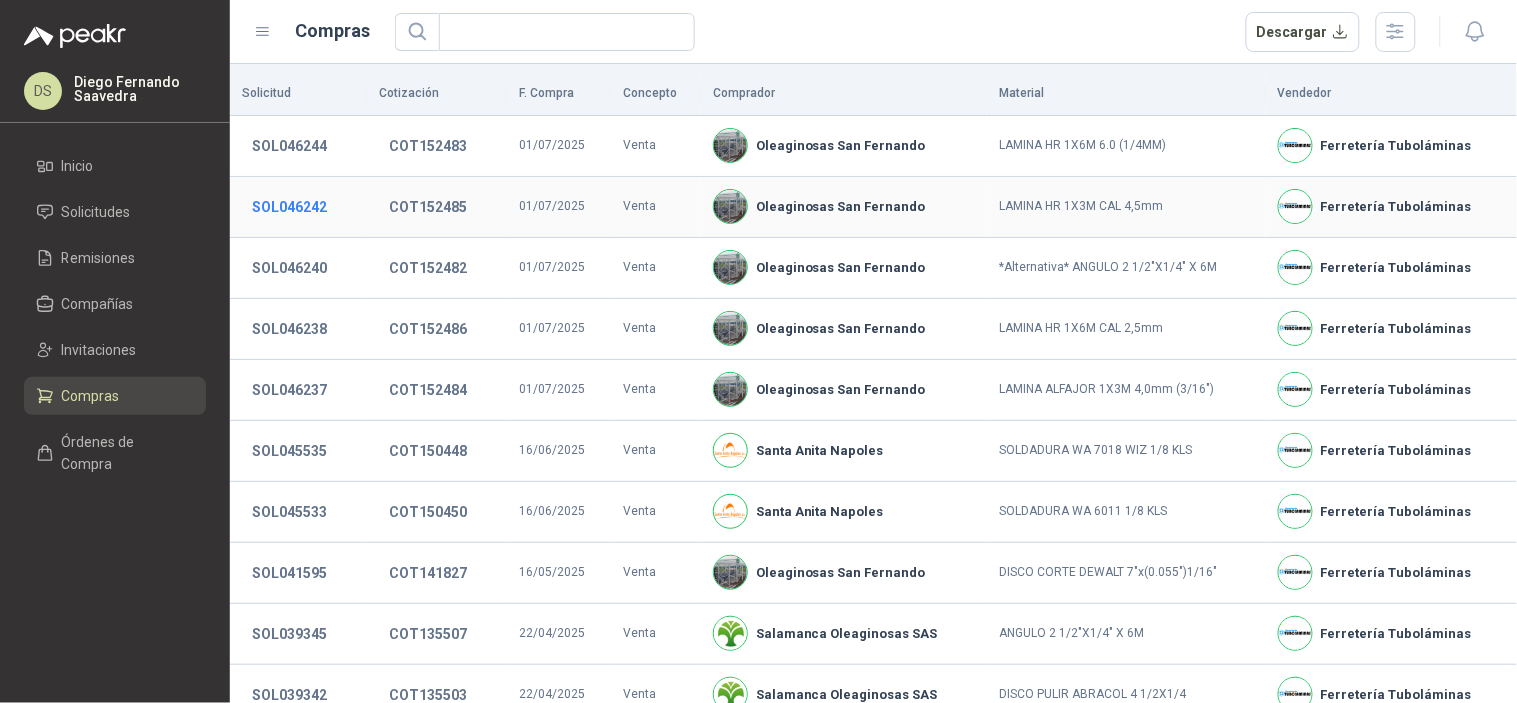 click on "SOL046242" at bounding box center [289, 207] 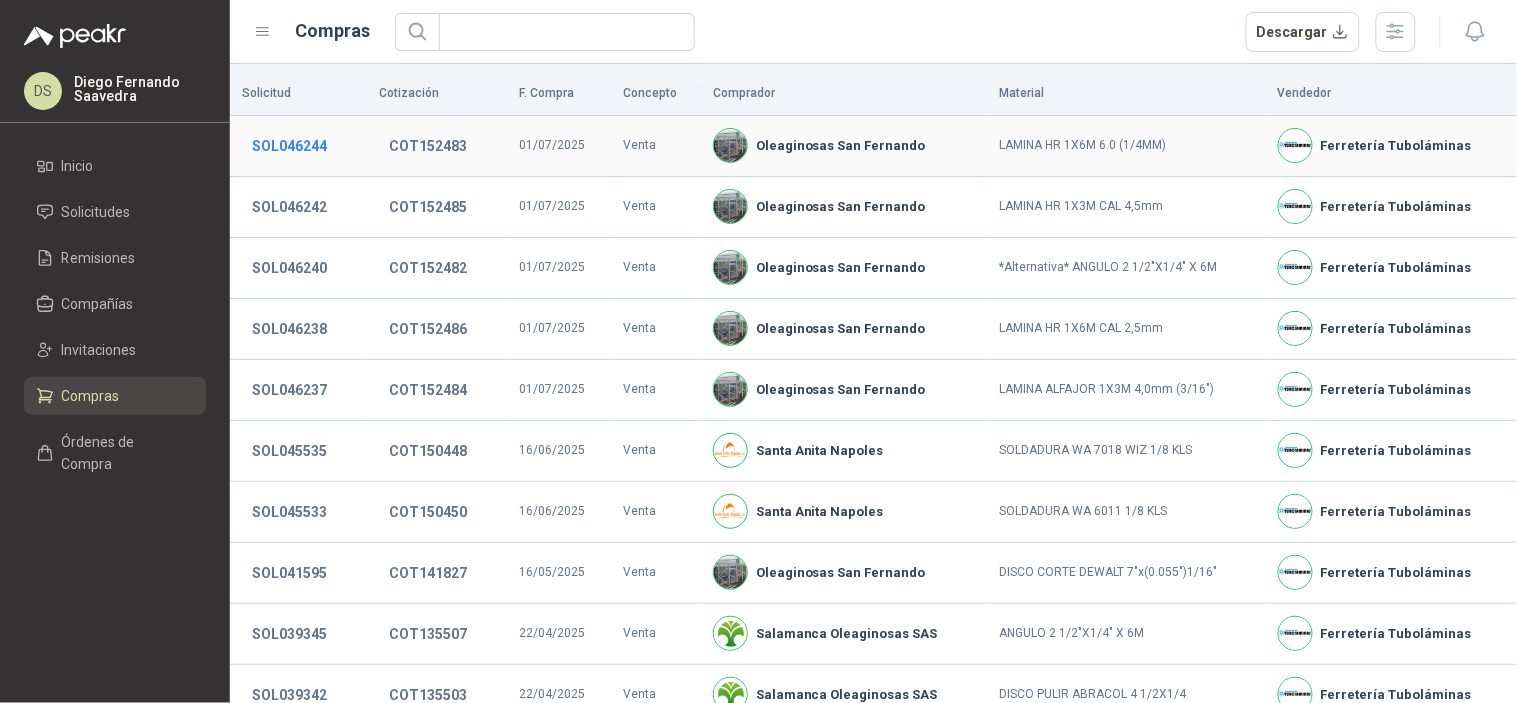 click on "SOL046244" at bounding box center (289, 146) 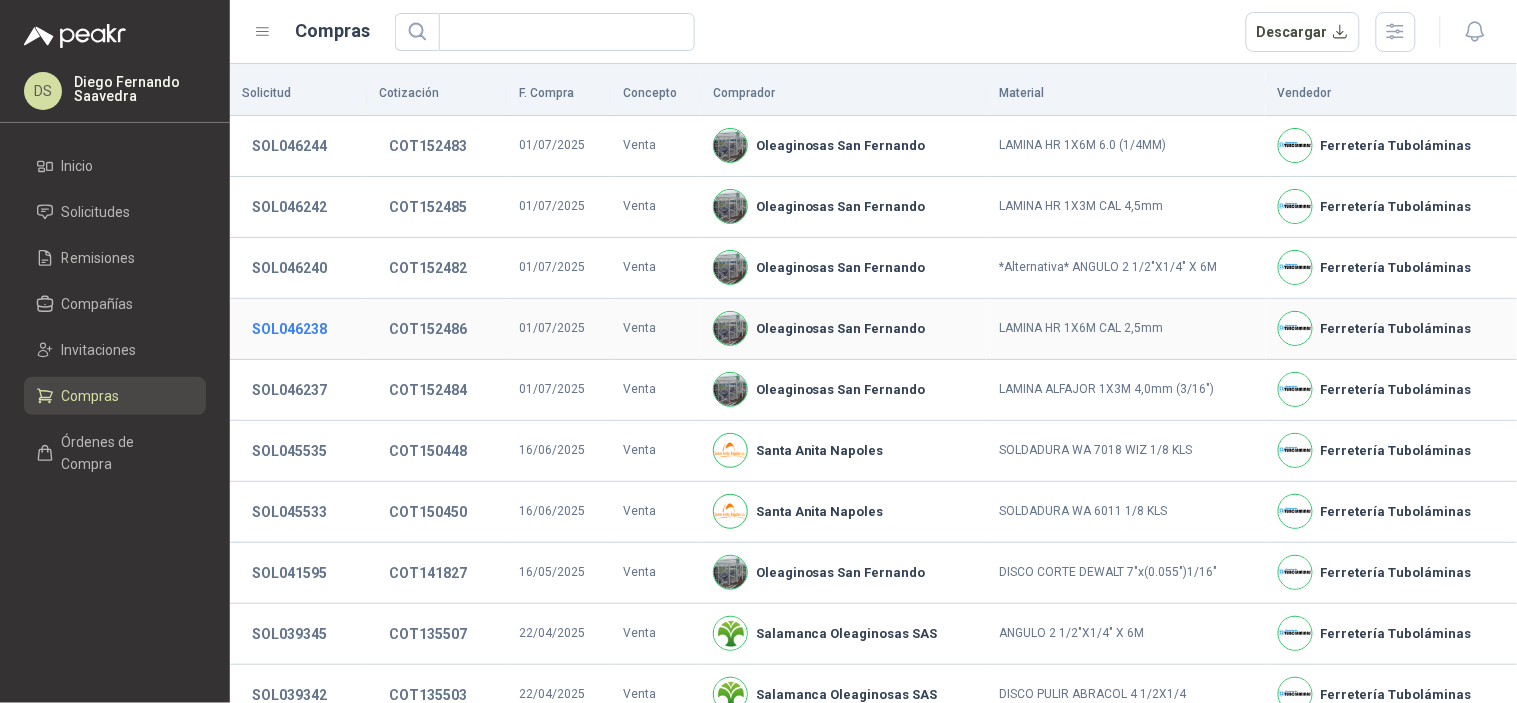 click on "SOL046238" at bounding box center (289, 329) 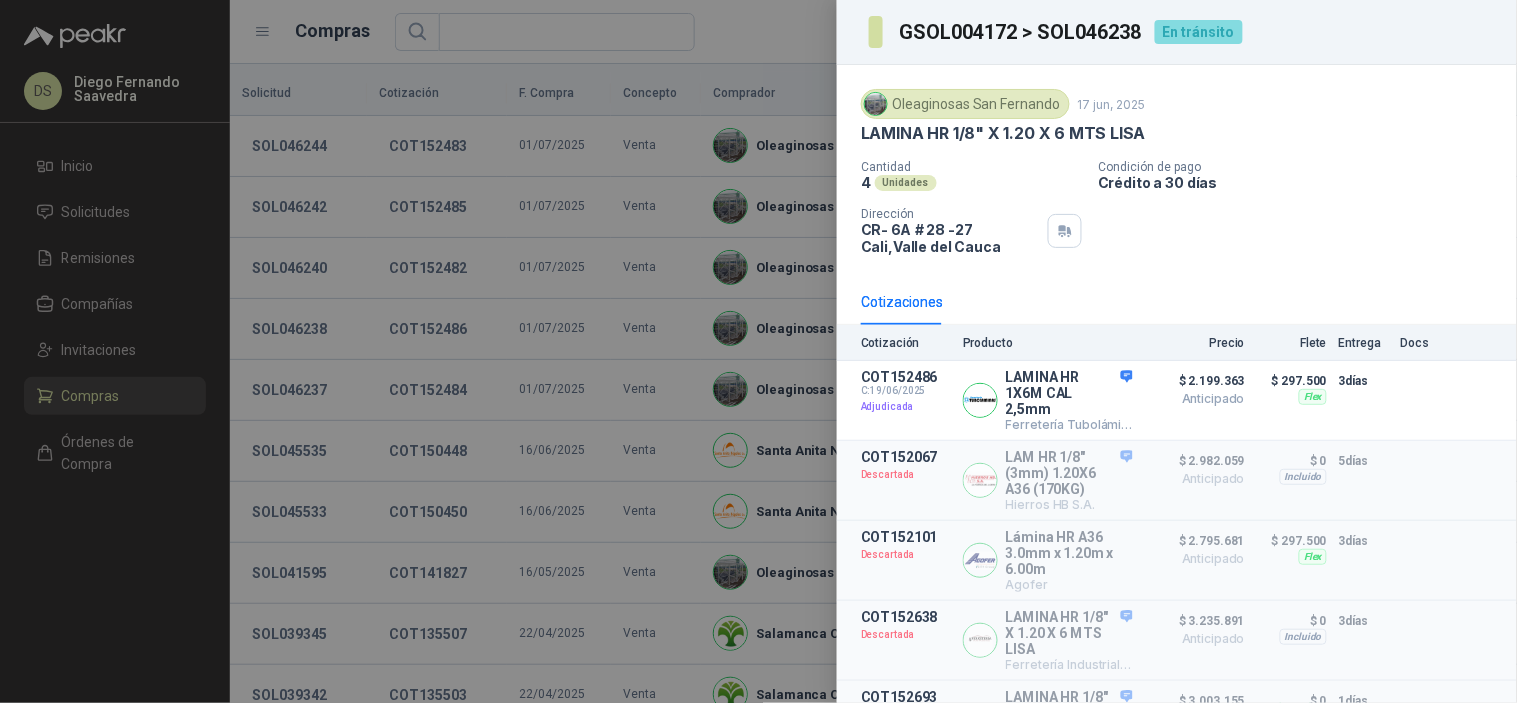 click on "GSOL004172 > SOL046238" at bounding box center [1021, 32] 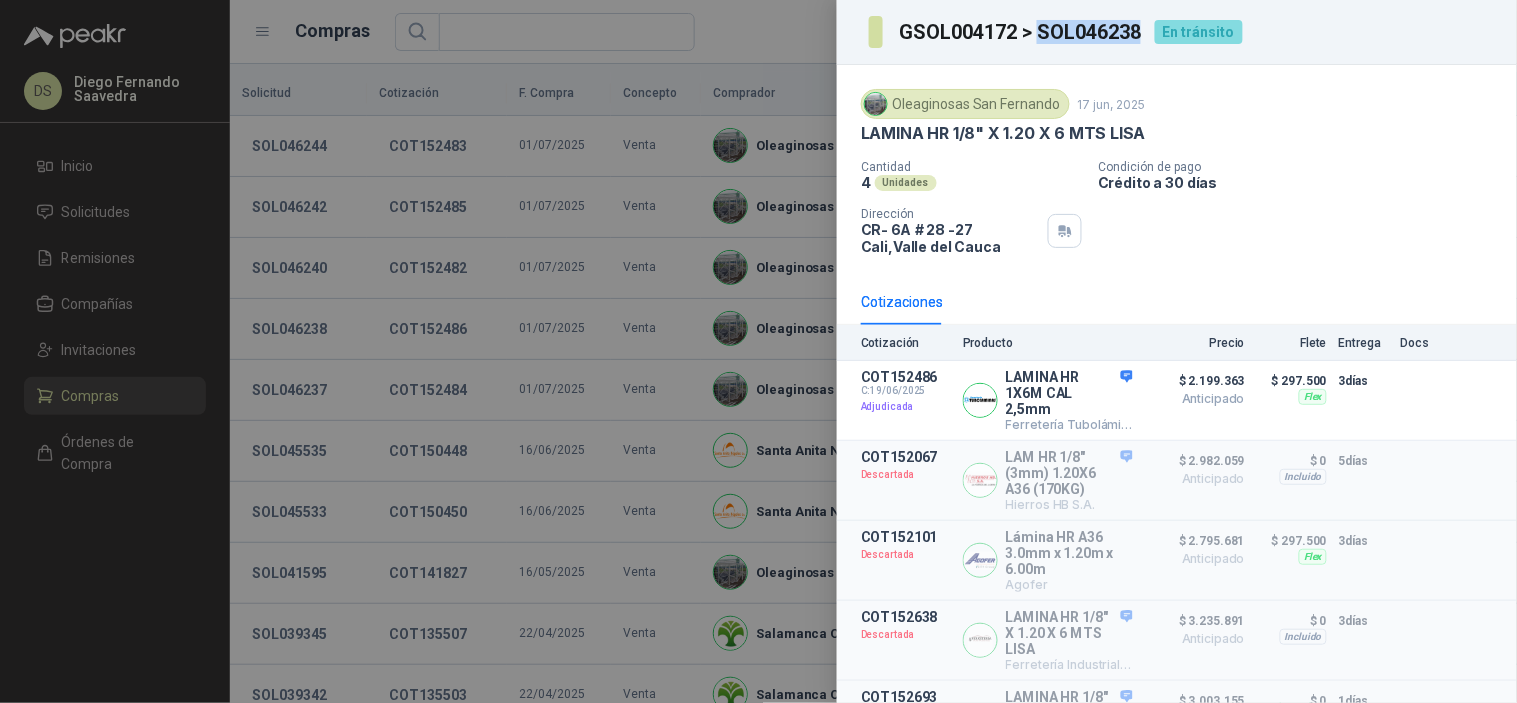 click on "GSOL004172 > SOL046238" at bounding box center (1021, 32) 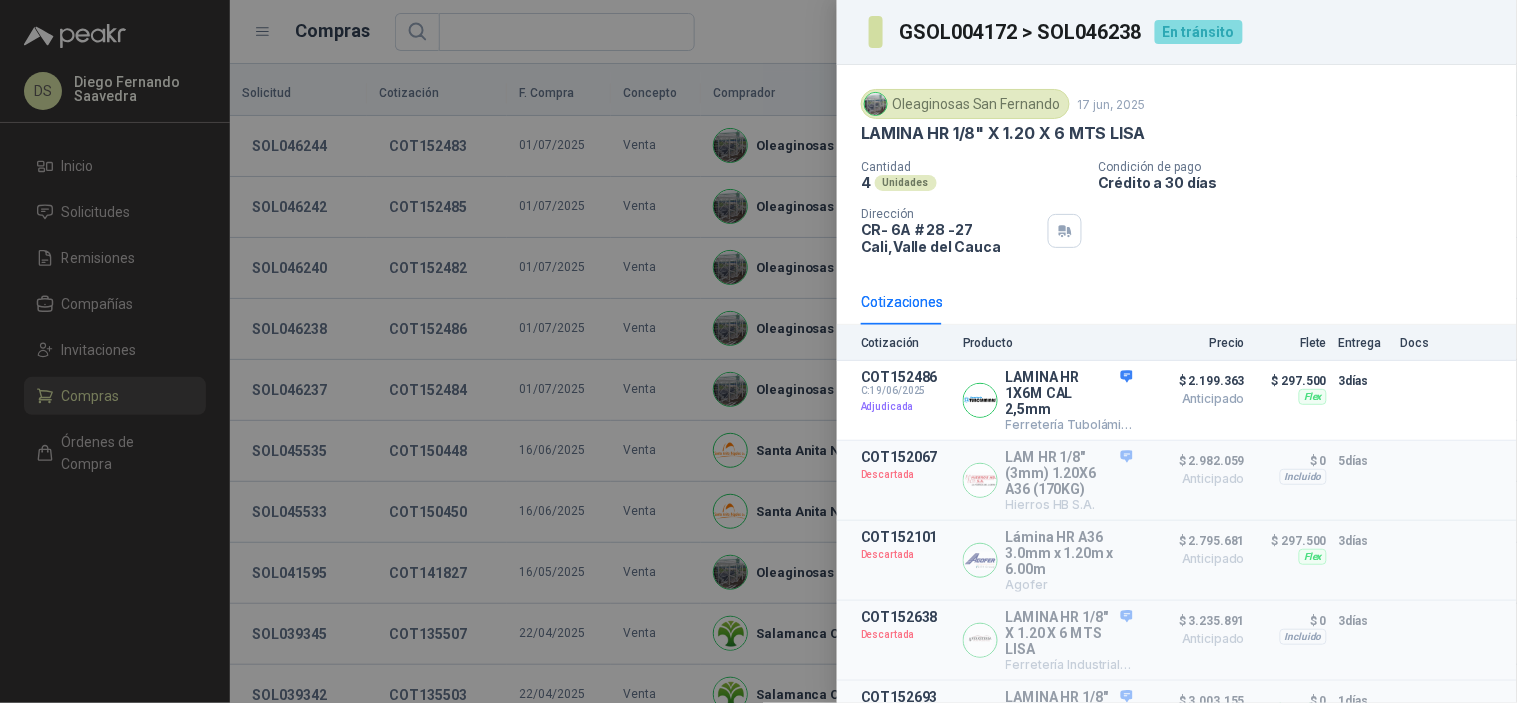 click at bounding box center [758, 351] 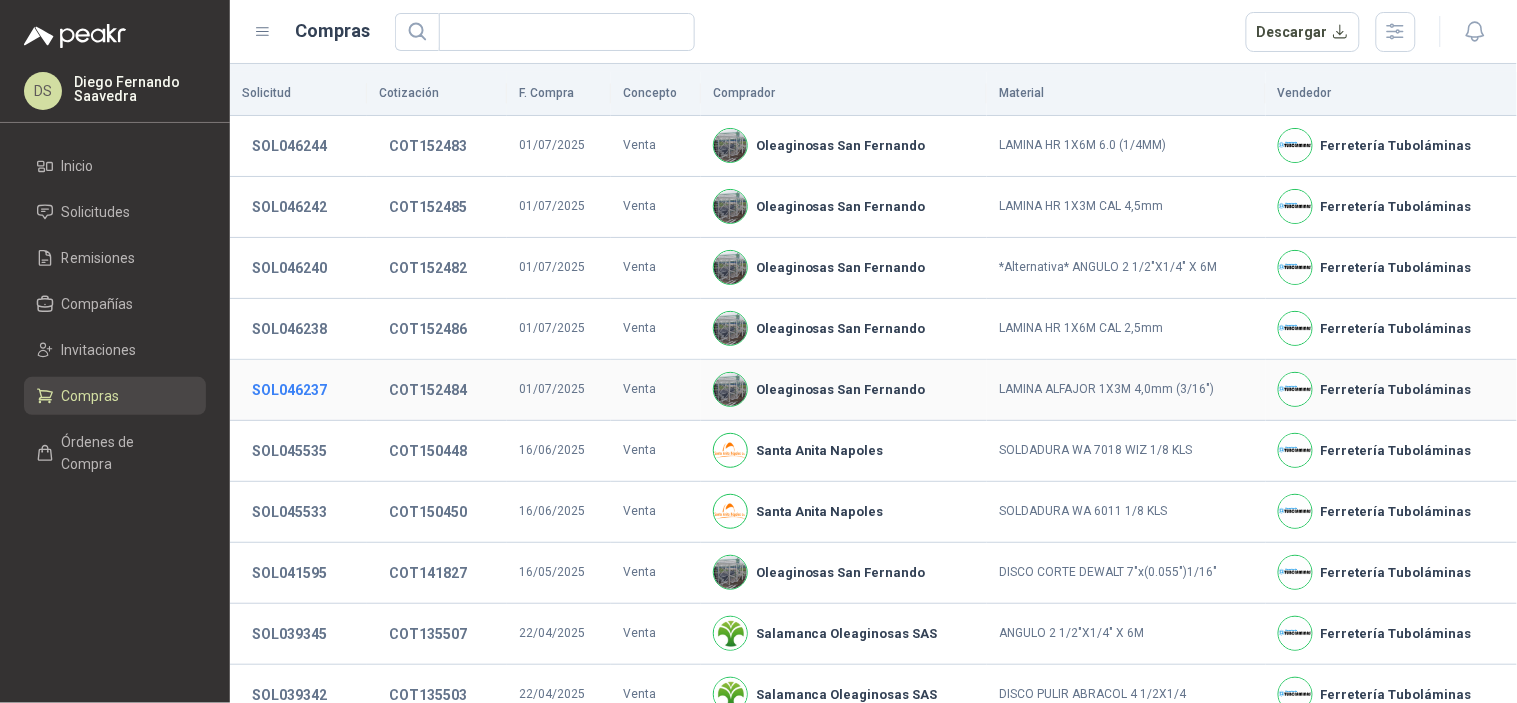 click on "SOL046237" at bounding box center (289, 390) 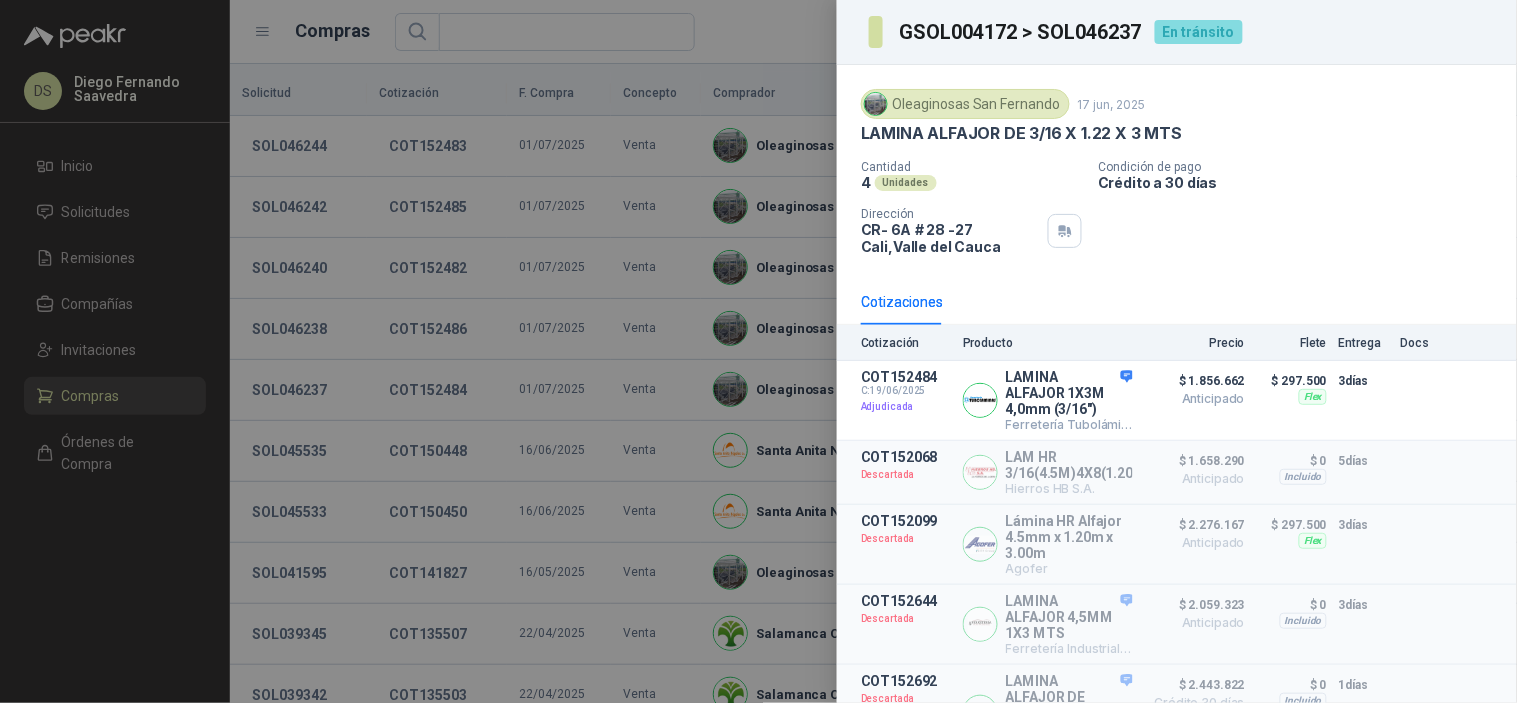 click on "GSOL004172 > SOL046237" at bounding box center [1021, 32] 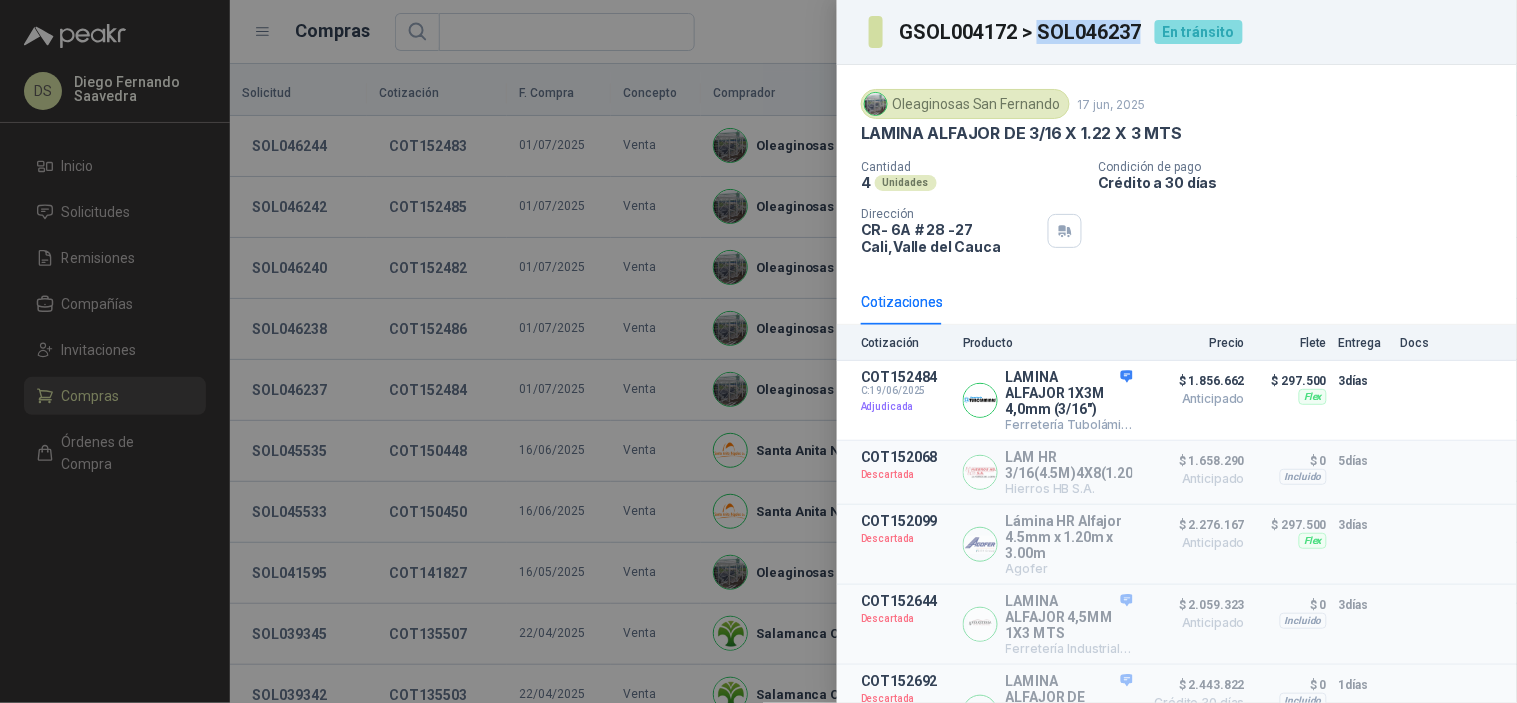 click on "GSOL004172 > SOL046237" at bounding box center (1021, 32) 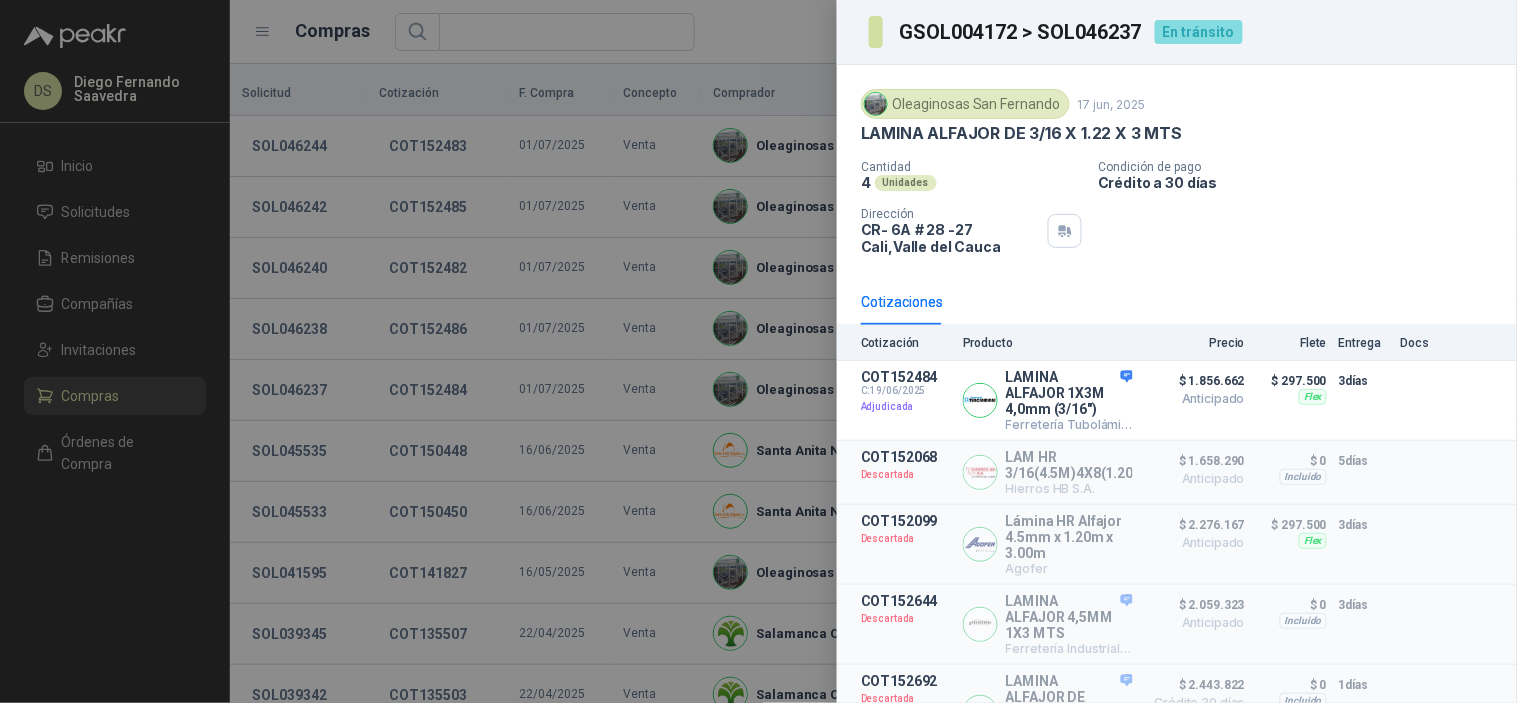 click at bounding box center (758, 351) 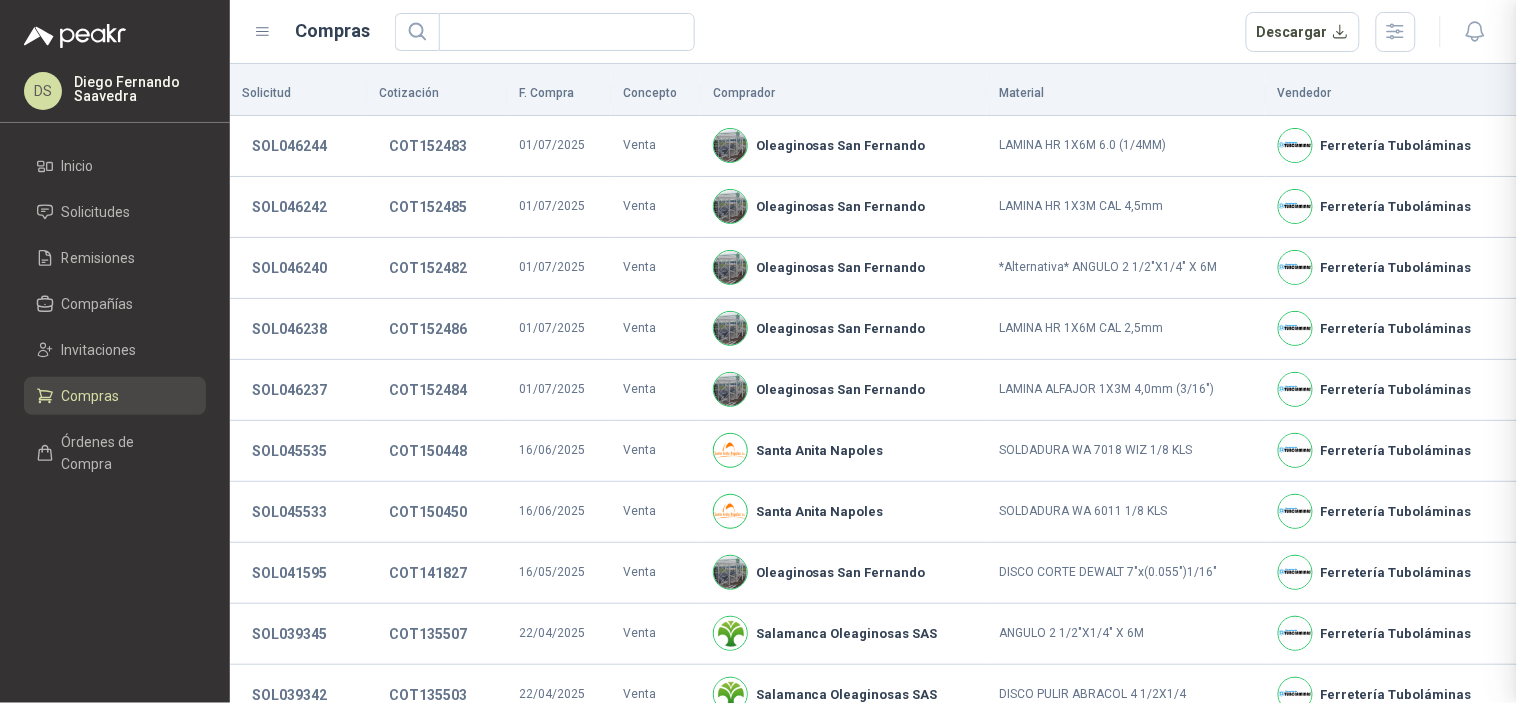 click at bounding box center [758, 351] 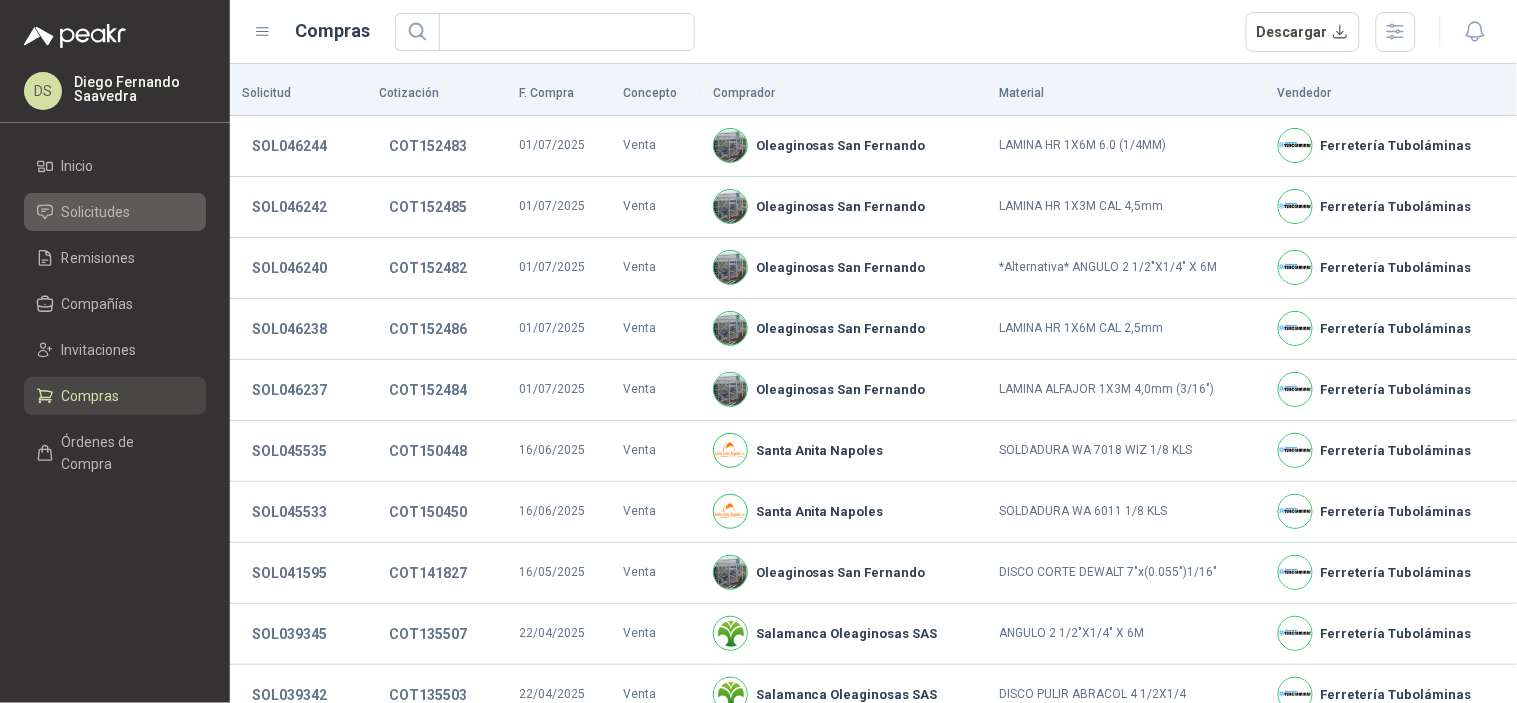 click on "Solicitudes" at bounding box center (115, 212) 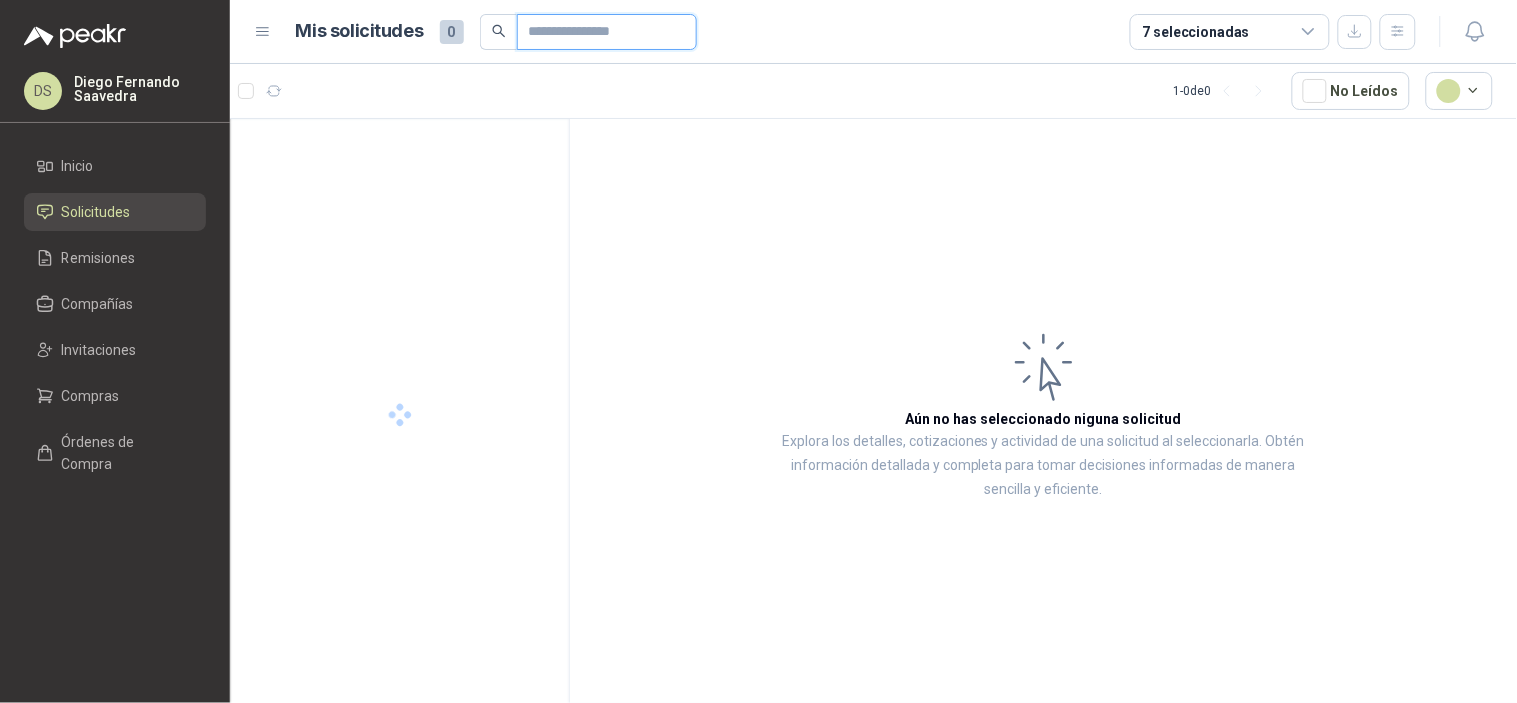 click at bounding box center [599, 32] 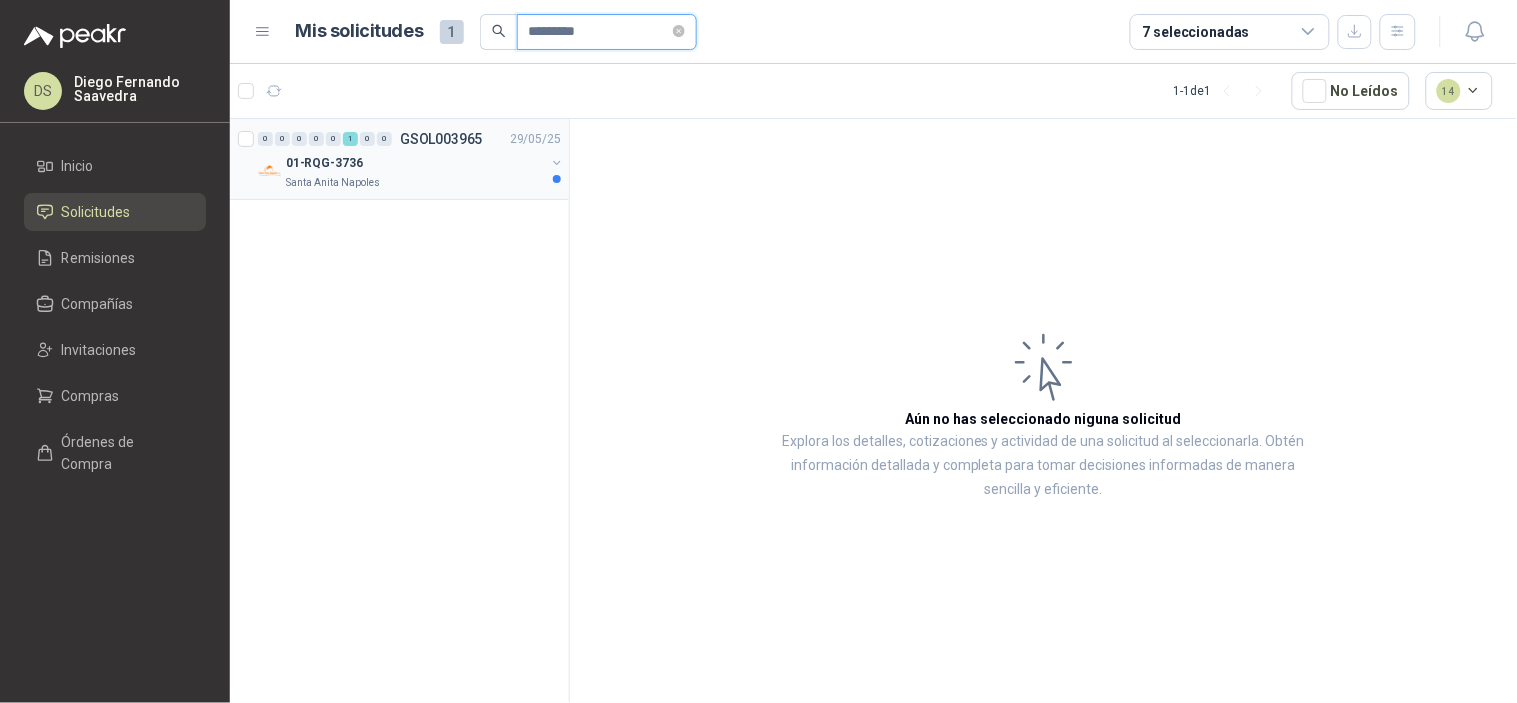 type on "*********" 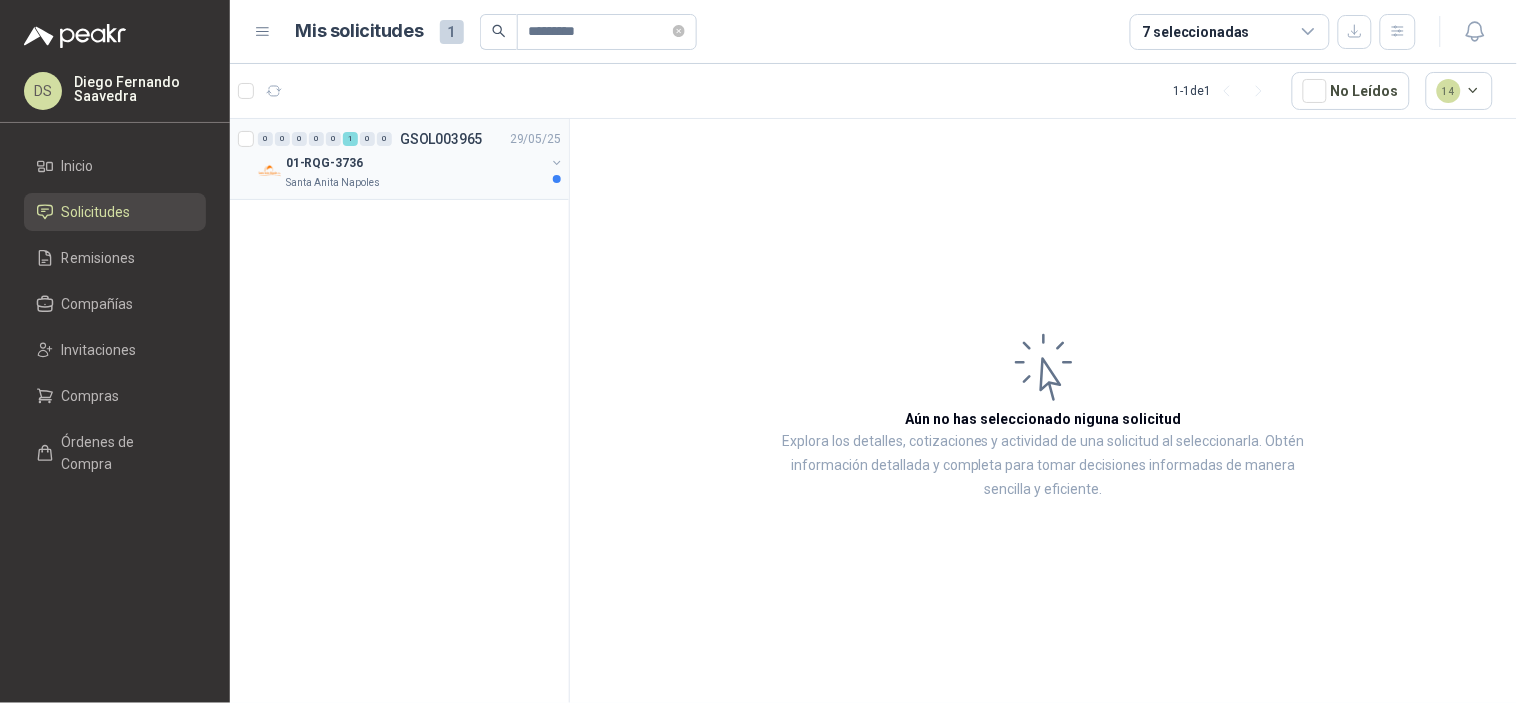 click on "01-RQG-3736" at bounding box center [415, 163] 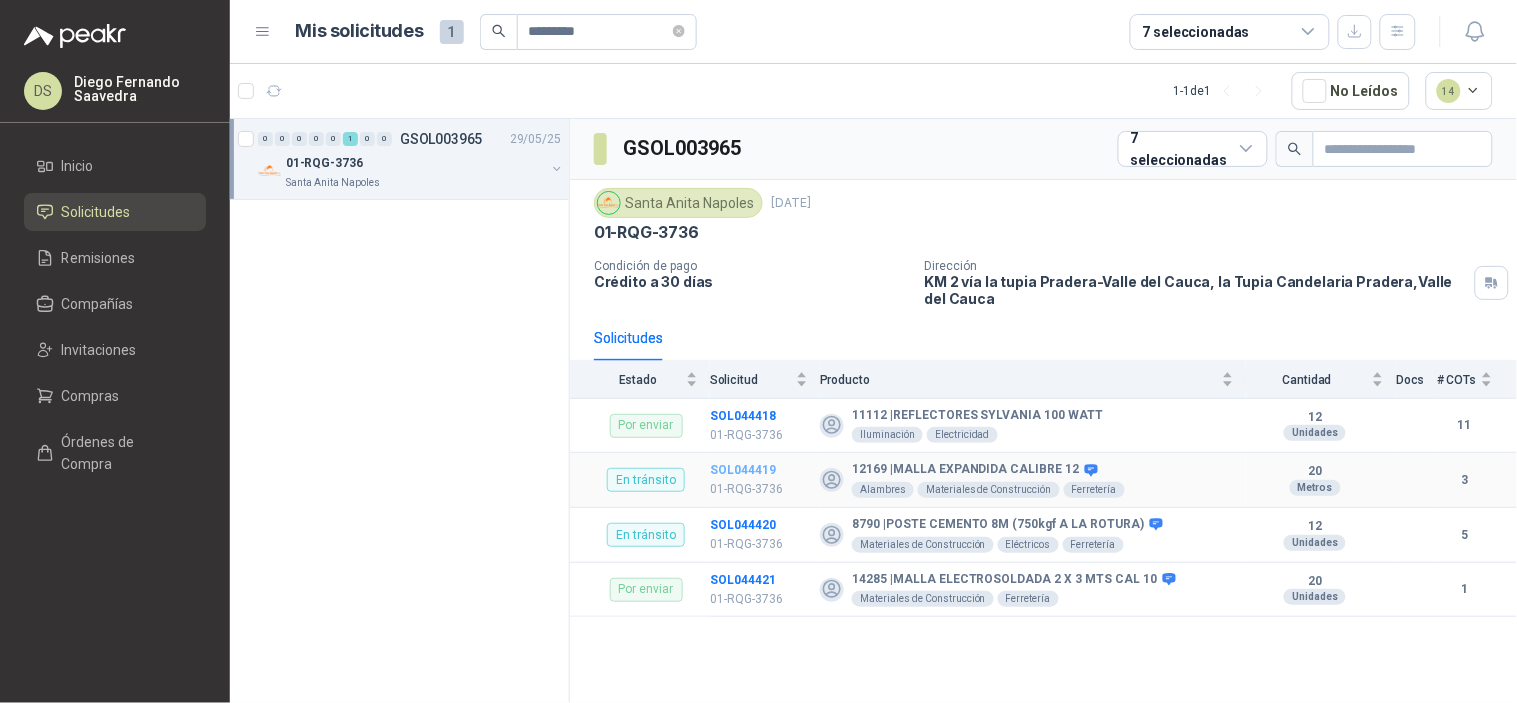 click on "SOL044419" at bounding box center (743, 470) 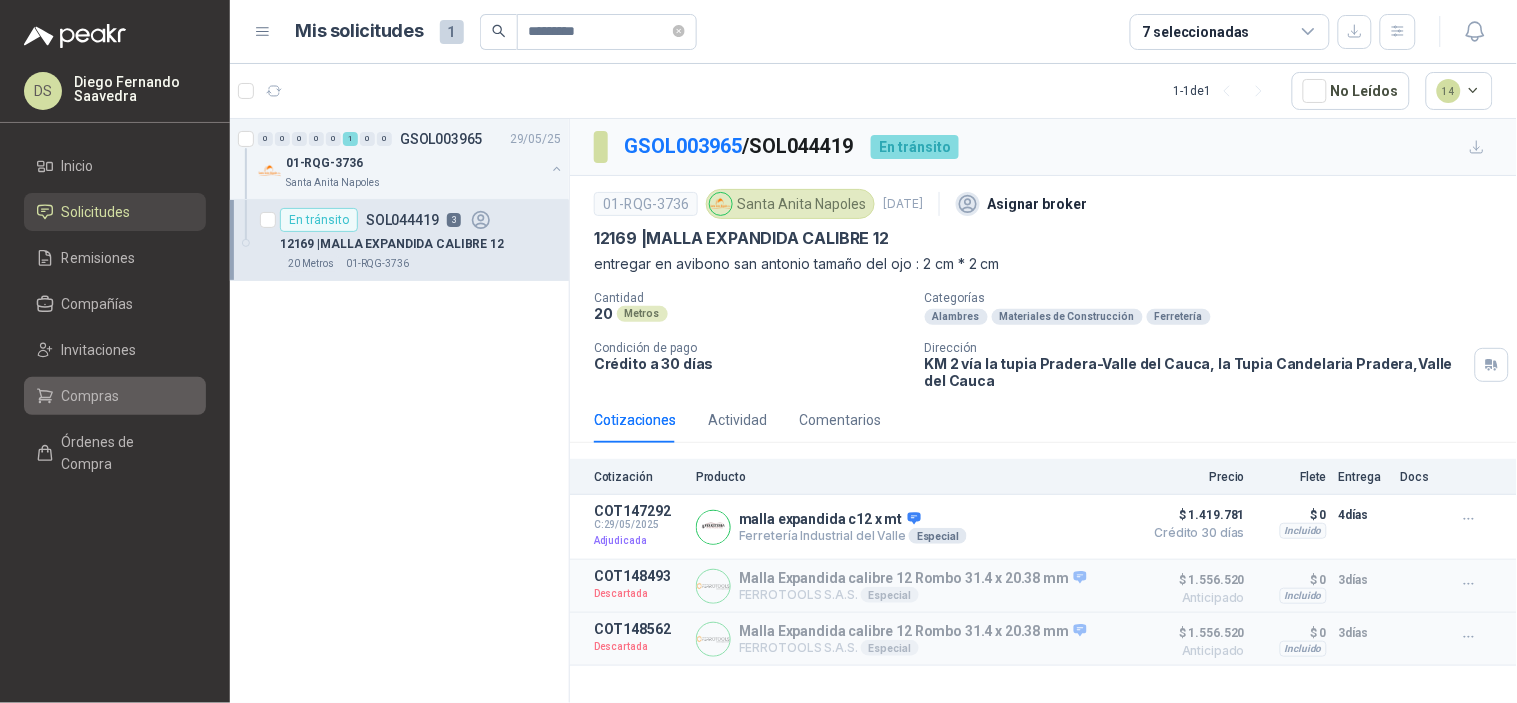 click on "Compras" at bounding box center (91, 396) 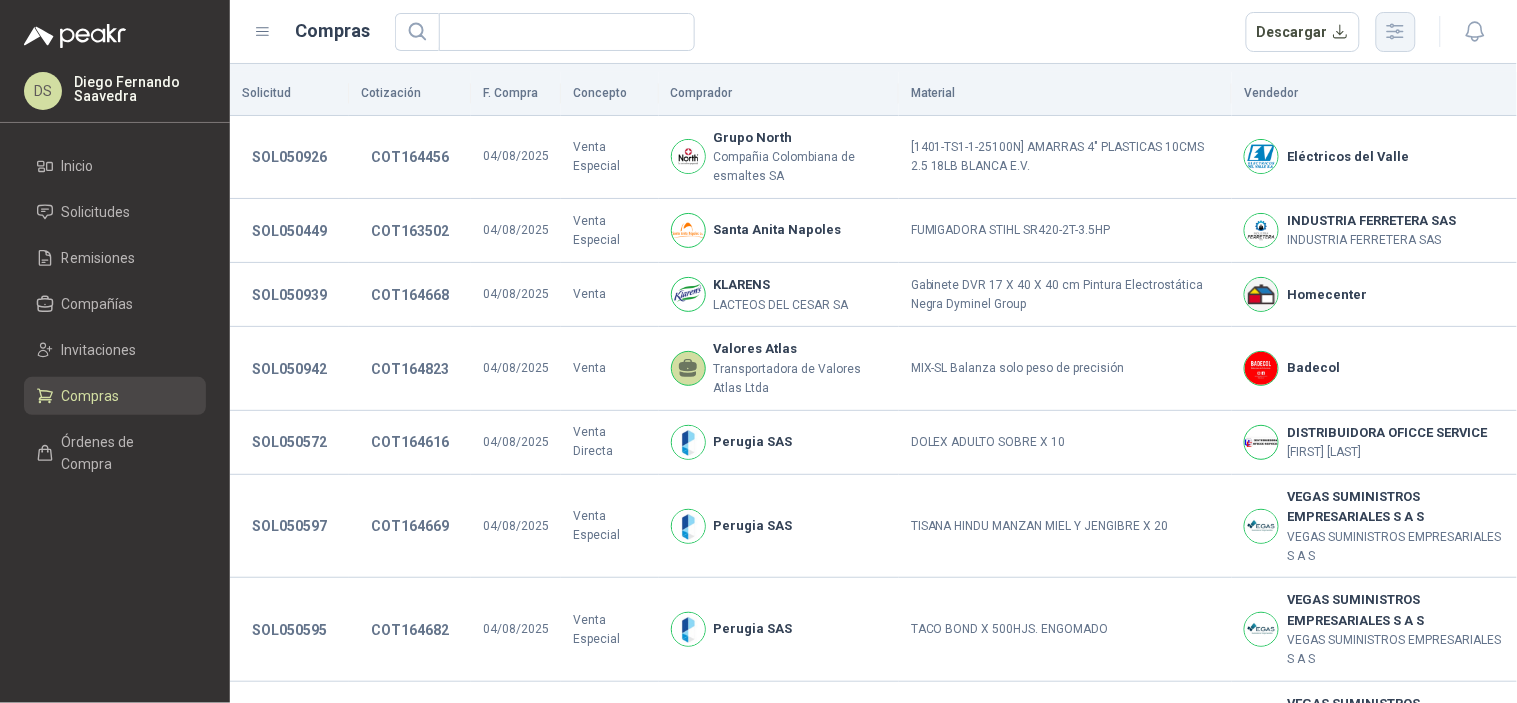 click 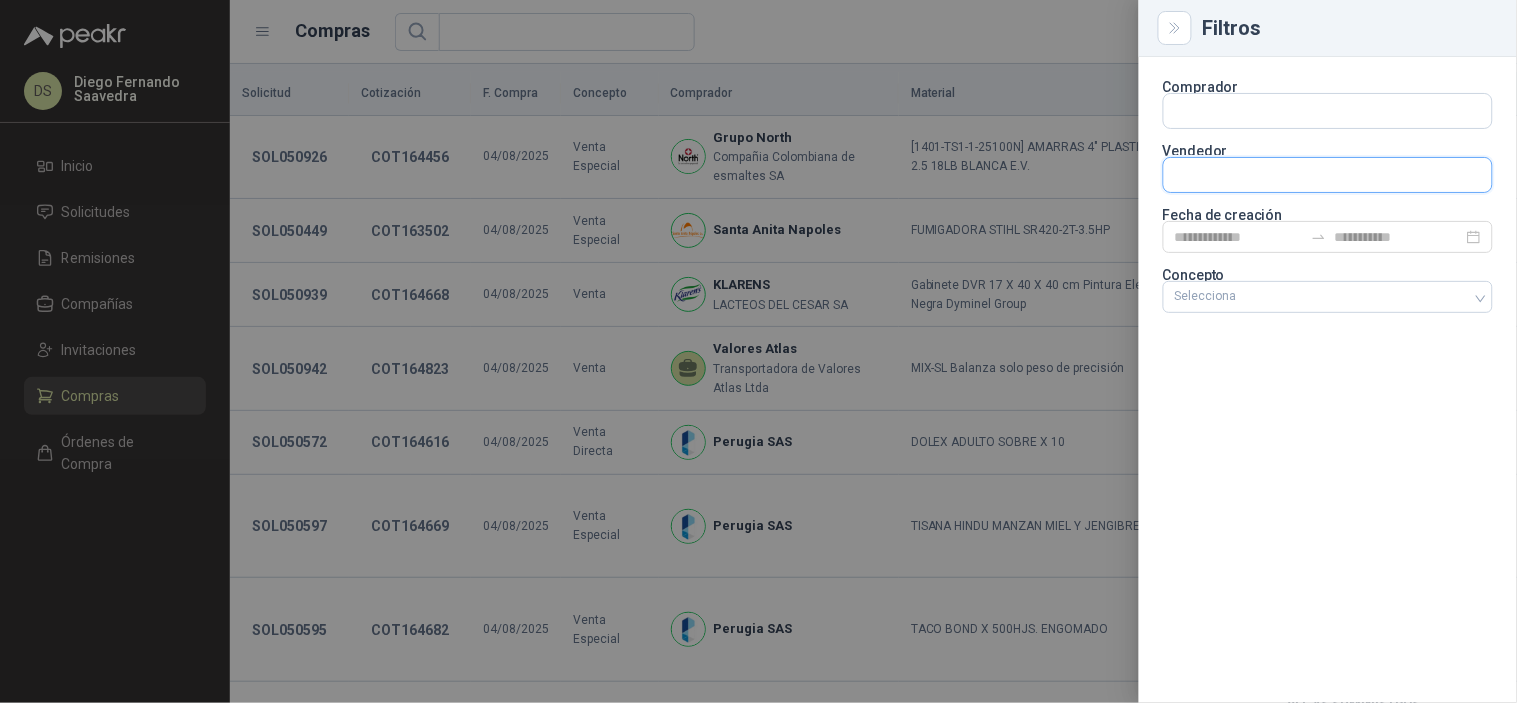 click at bounding box center (1328, 175) 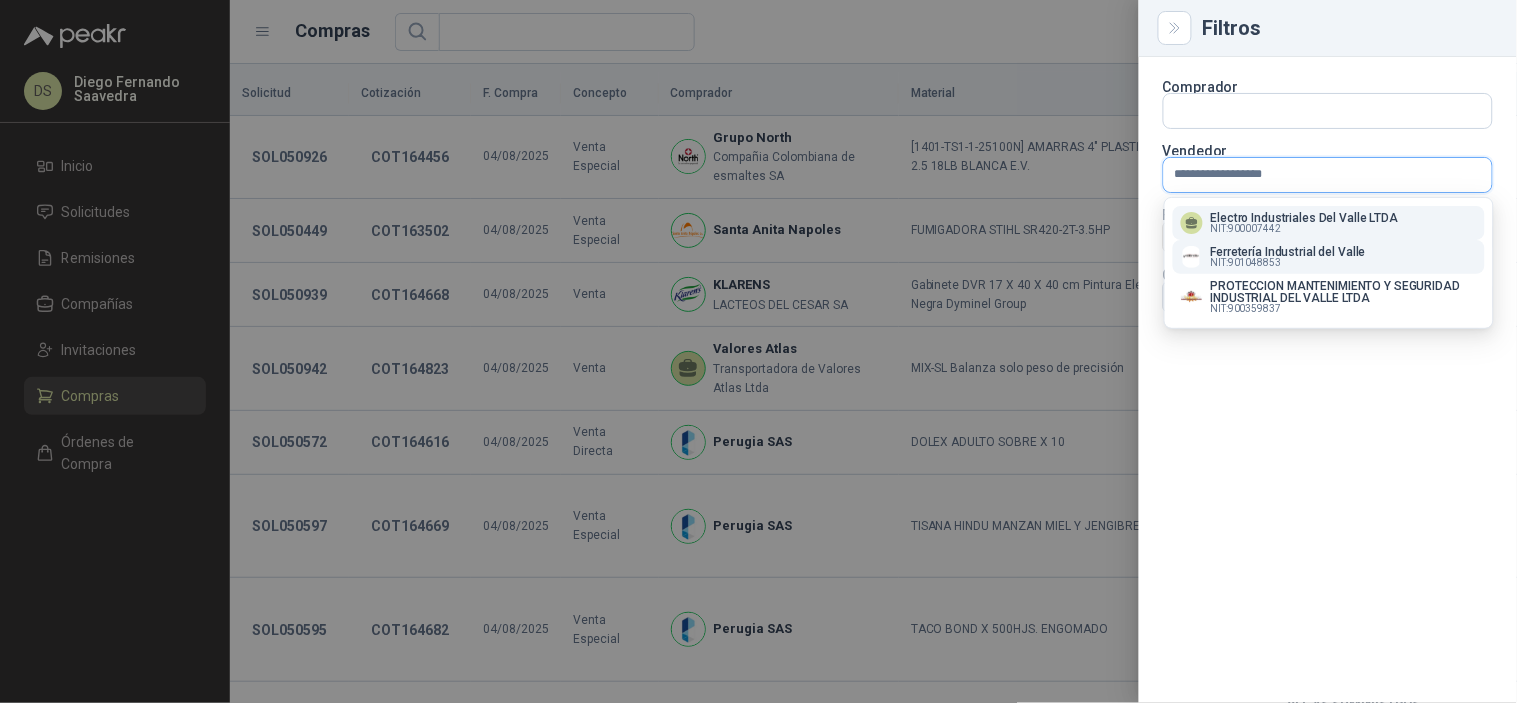 type on "**********" 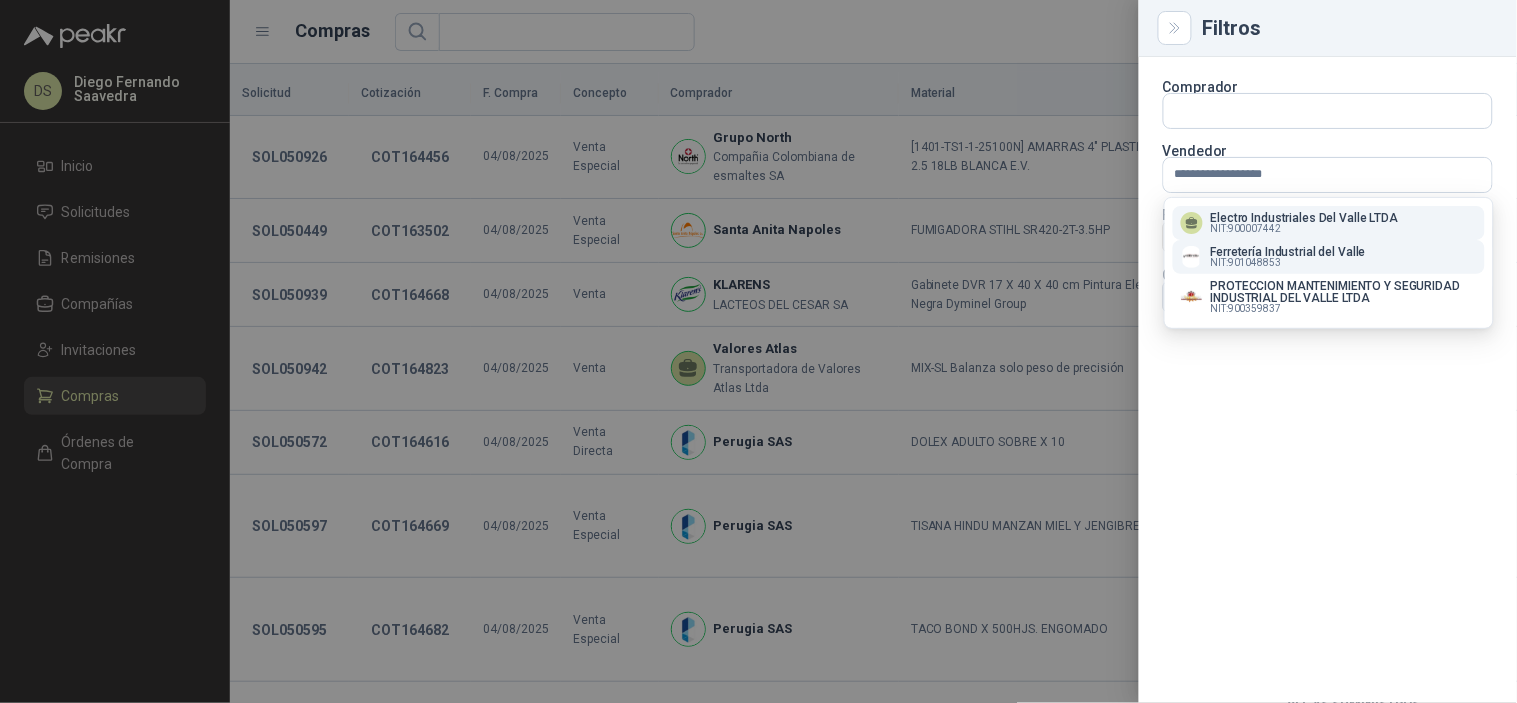 click on "Ferretería Industrial del Valle NIT :  901048853" at bounding box center (1329, 257) 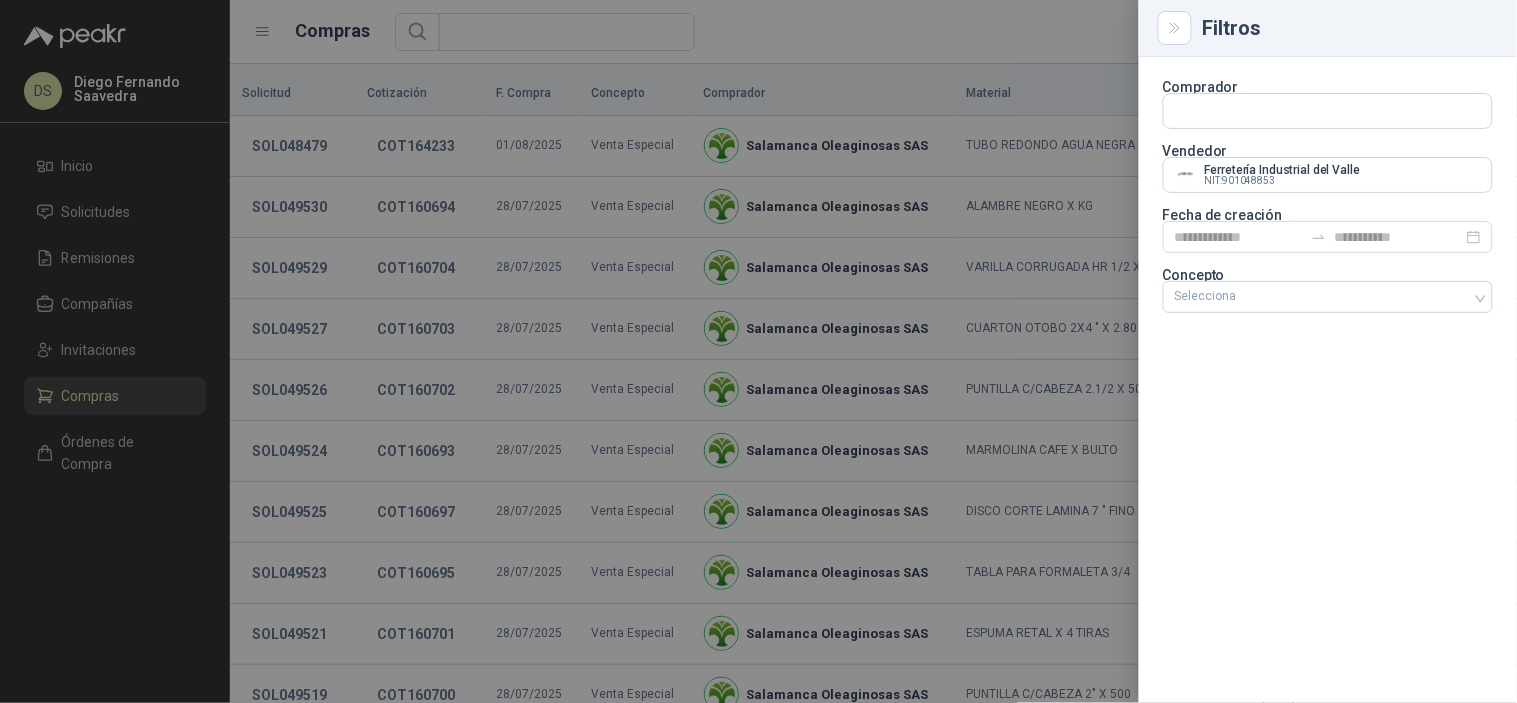 click at bounding box center [758, 351] 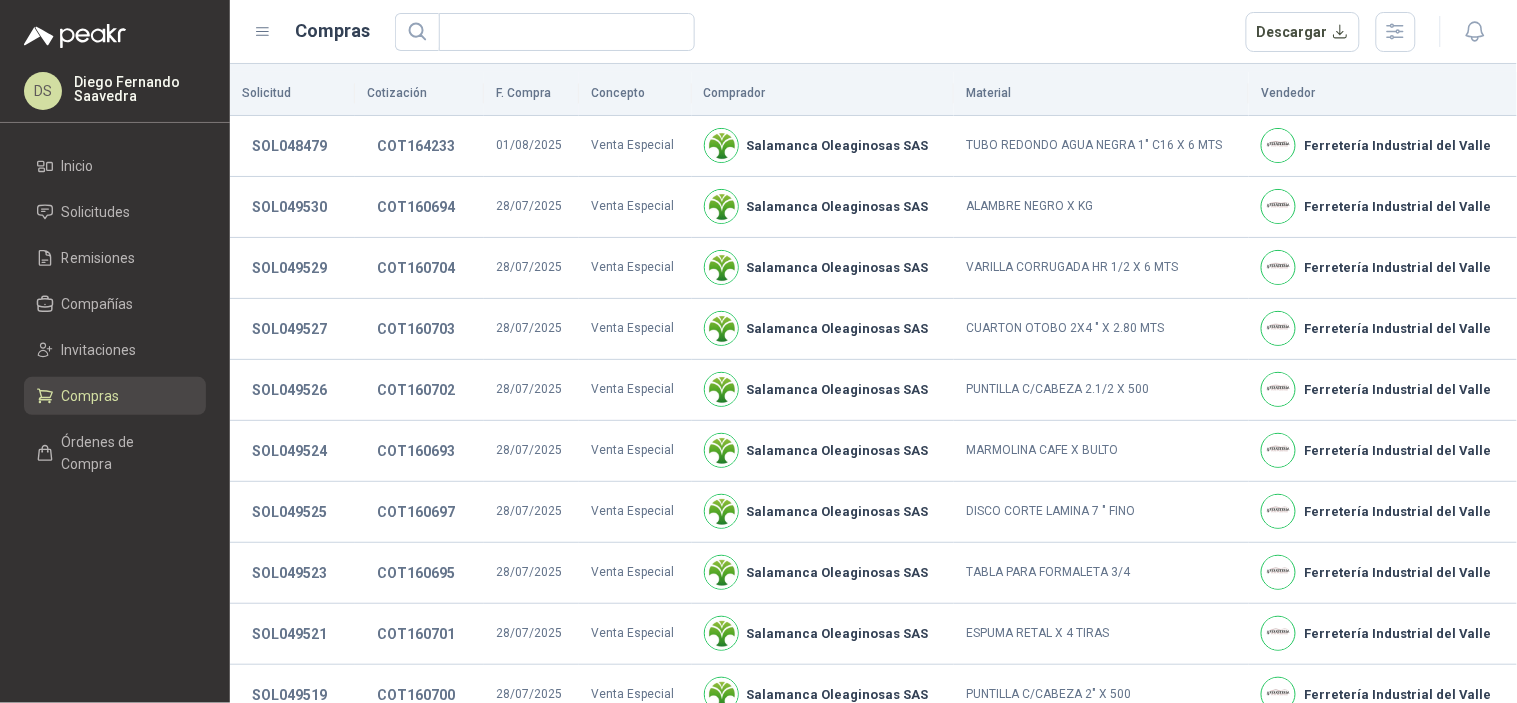 type 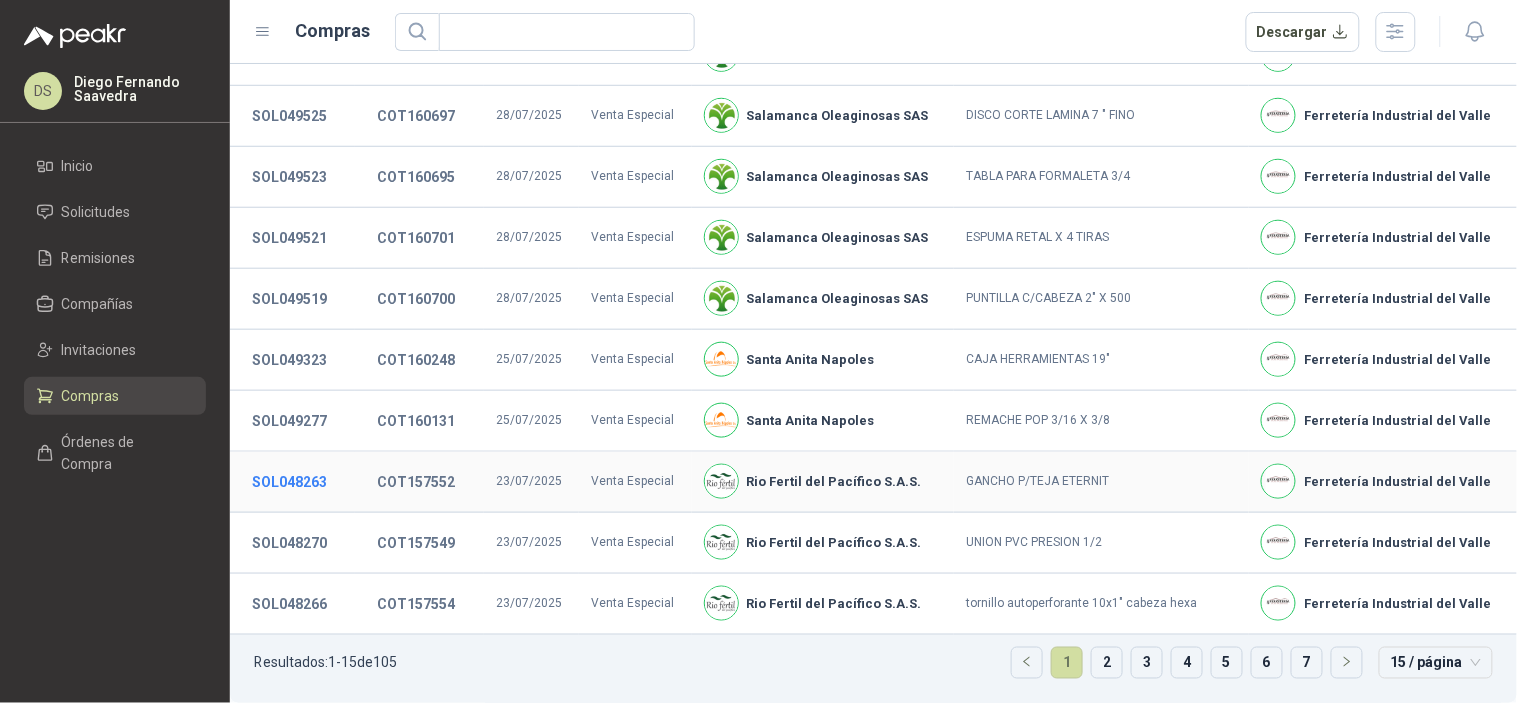 click on "SOL048263" at bounding box center [289, 482] 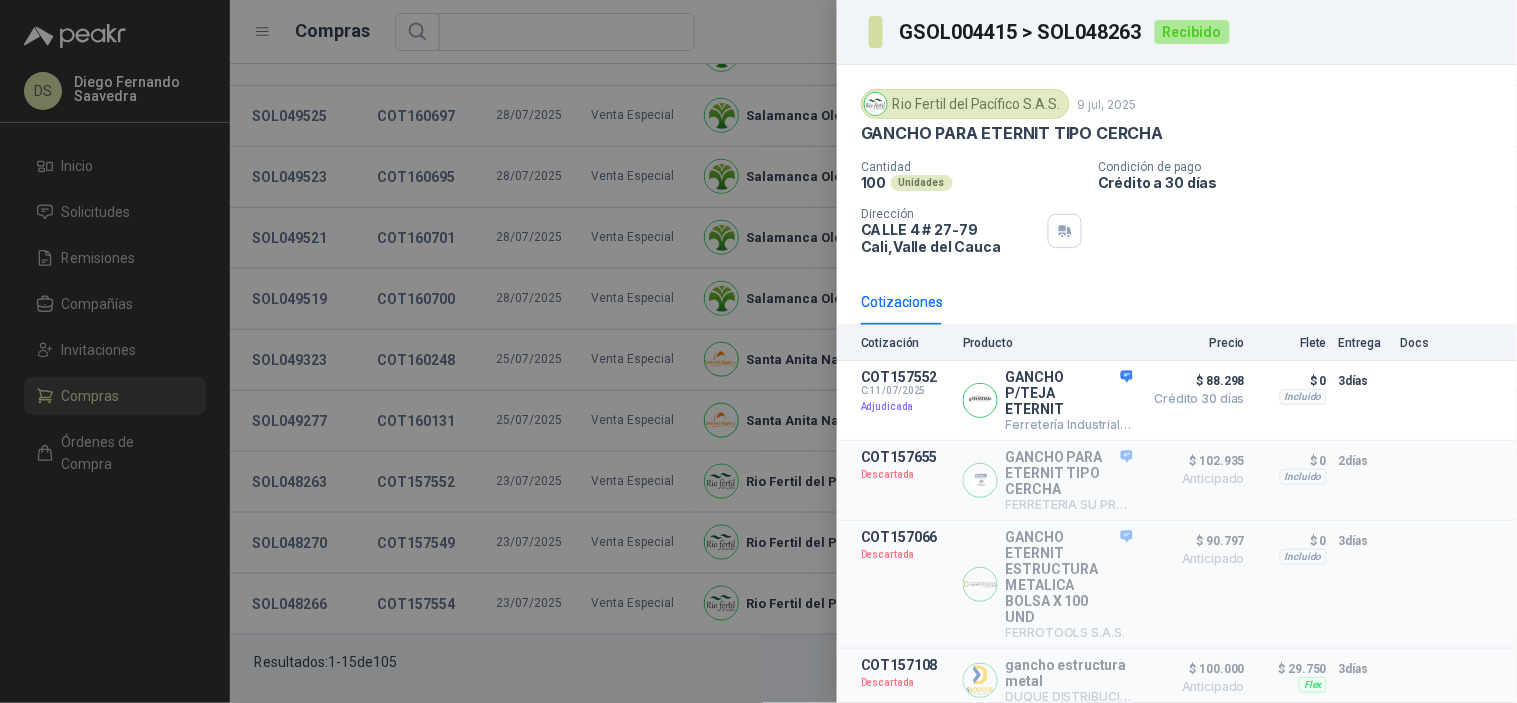 click on "GSOL004415 > SOL048263" at bounding box center (1021, 32) 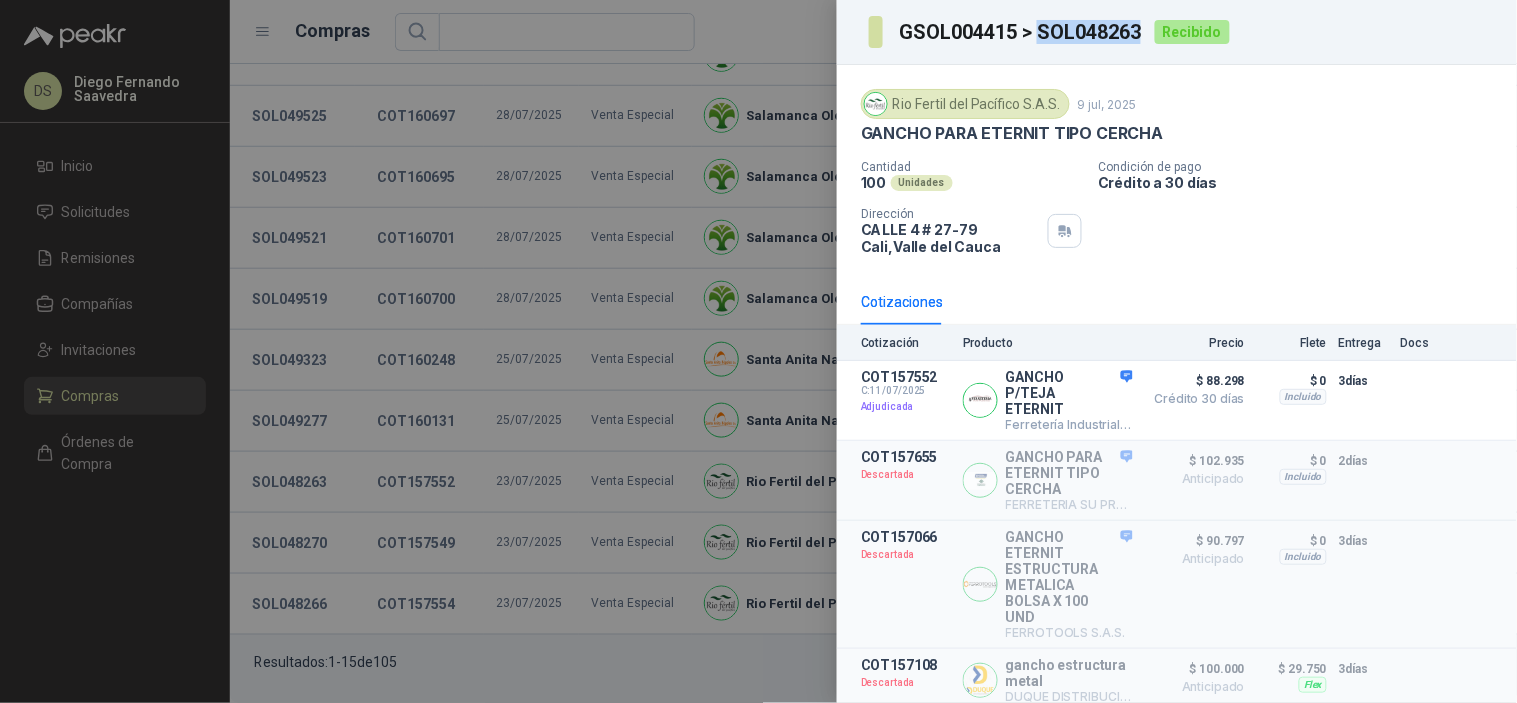 click on "GSOL004415 > SOL048263" at bounding box center [1021, 32] 